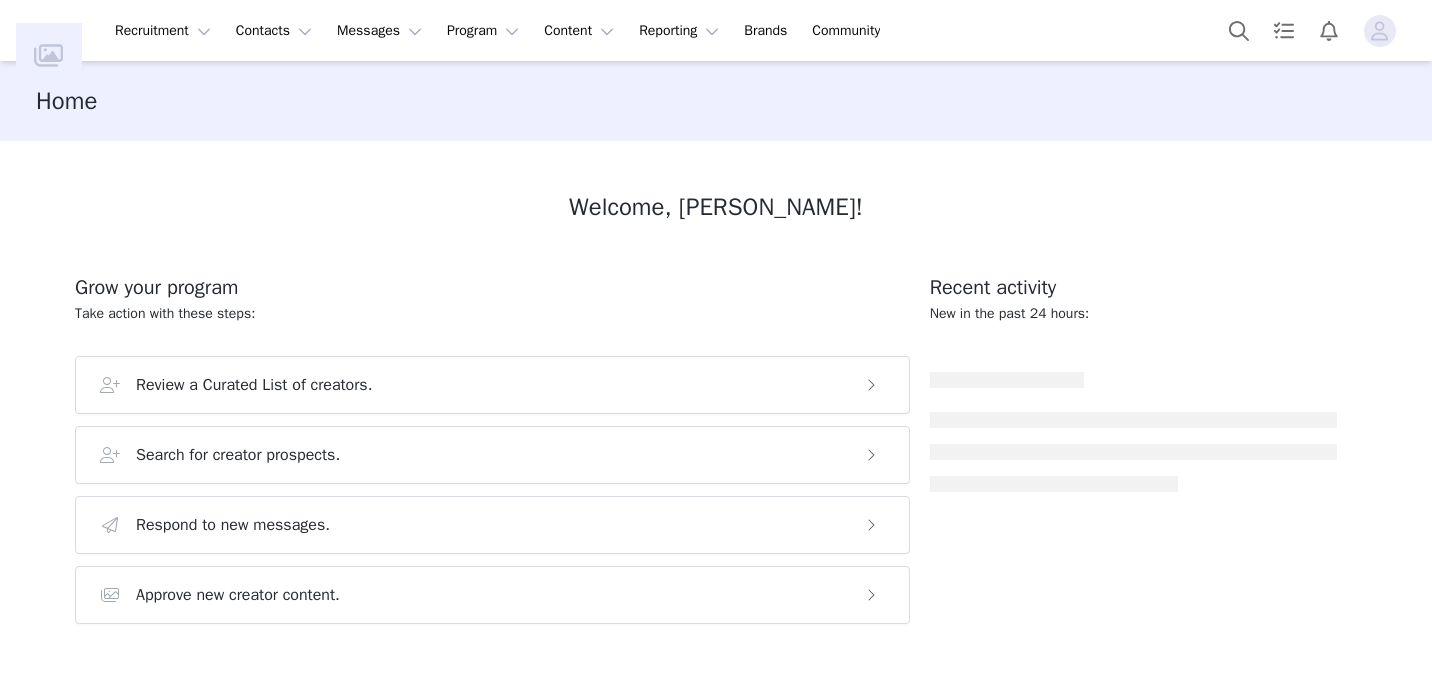 scroll, scrollTop: 0, scrollLeft: 0, axis: both 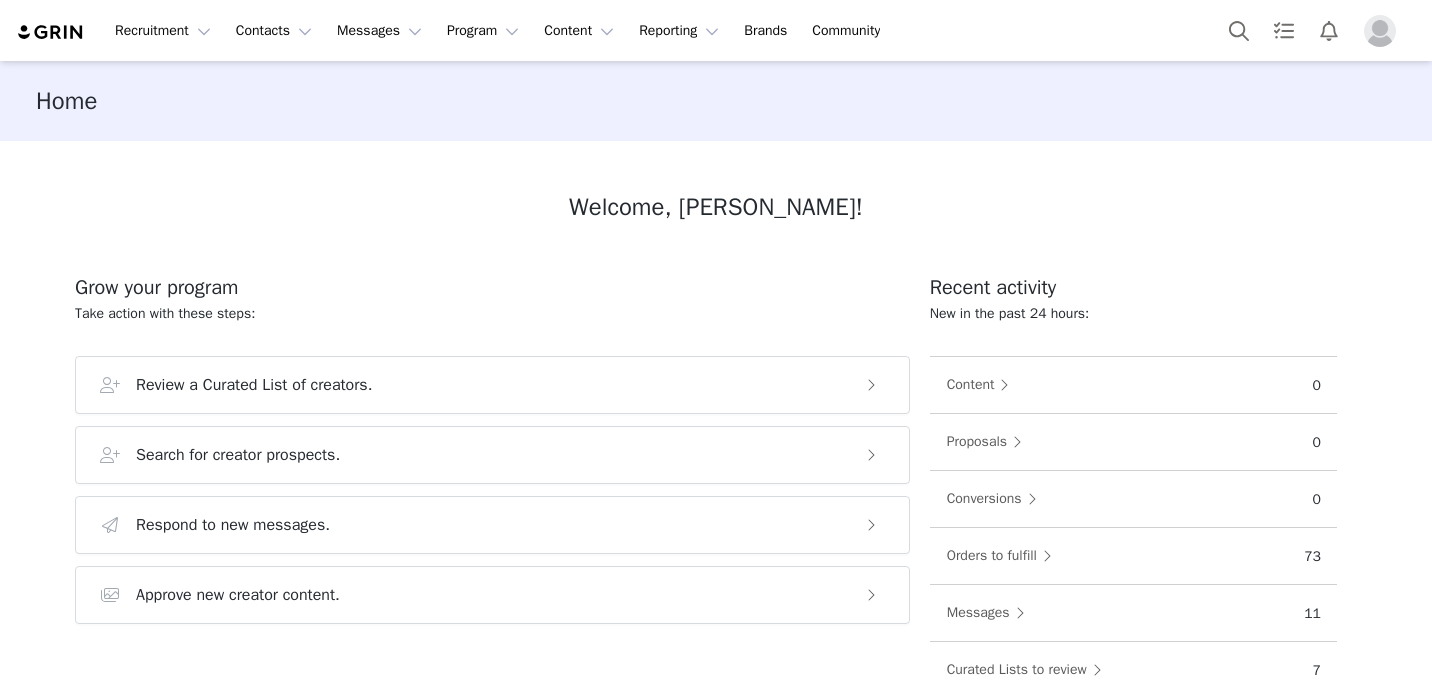 click on "Recruitment Recruitment Creator Search Curated Lists Landing Pages Web Extension AI Creator Search Beta Contacts Contacts Creators Prospects Applicants Messages Messages Dashboard Inbox Templates Sequences Program Program Activations Partnerships Payments Affiliates Content Content Creator Content Media Library Social Listening Reporting Reporting Dashboard Report Builder Brands Brands Community Community" at bounding box center [716, 30] 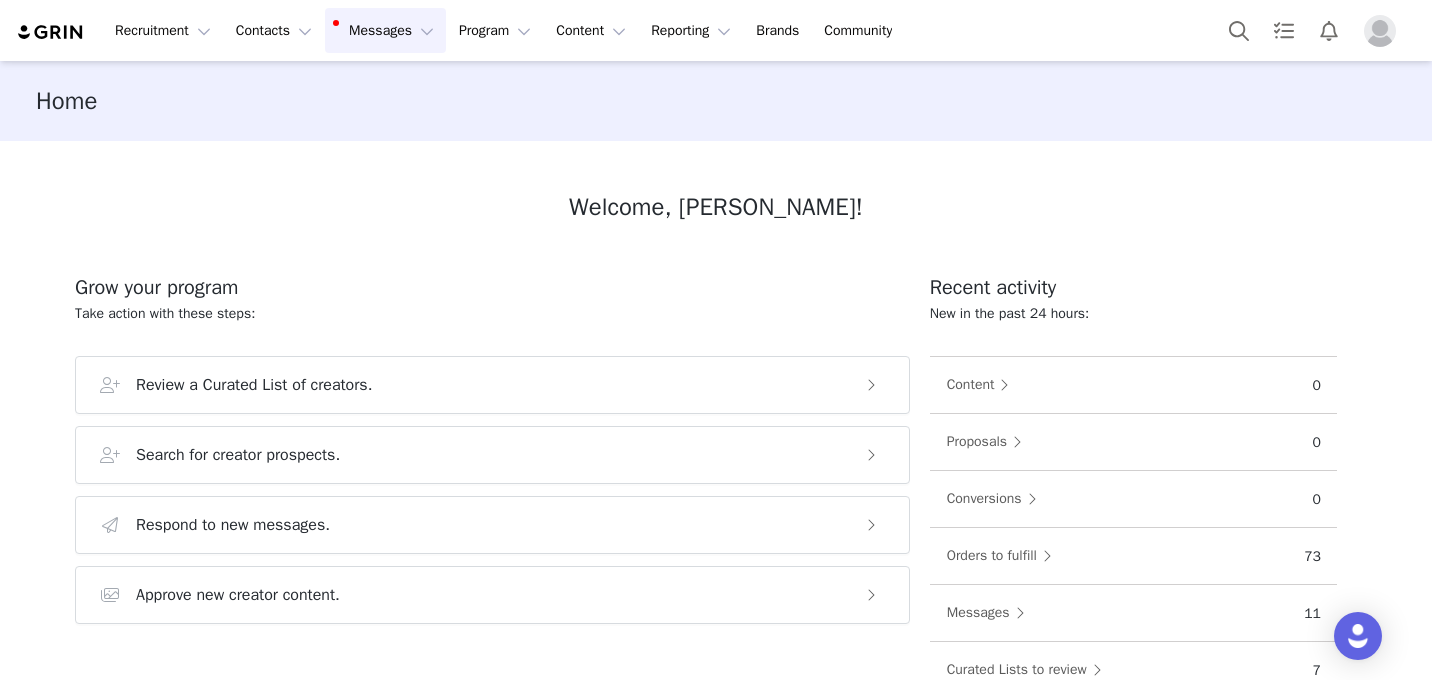 click on "Messages Messages" at bounding box center [385, 30] 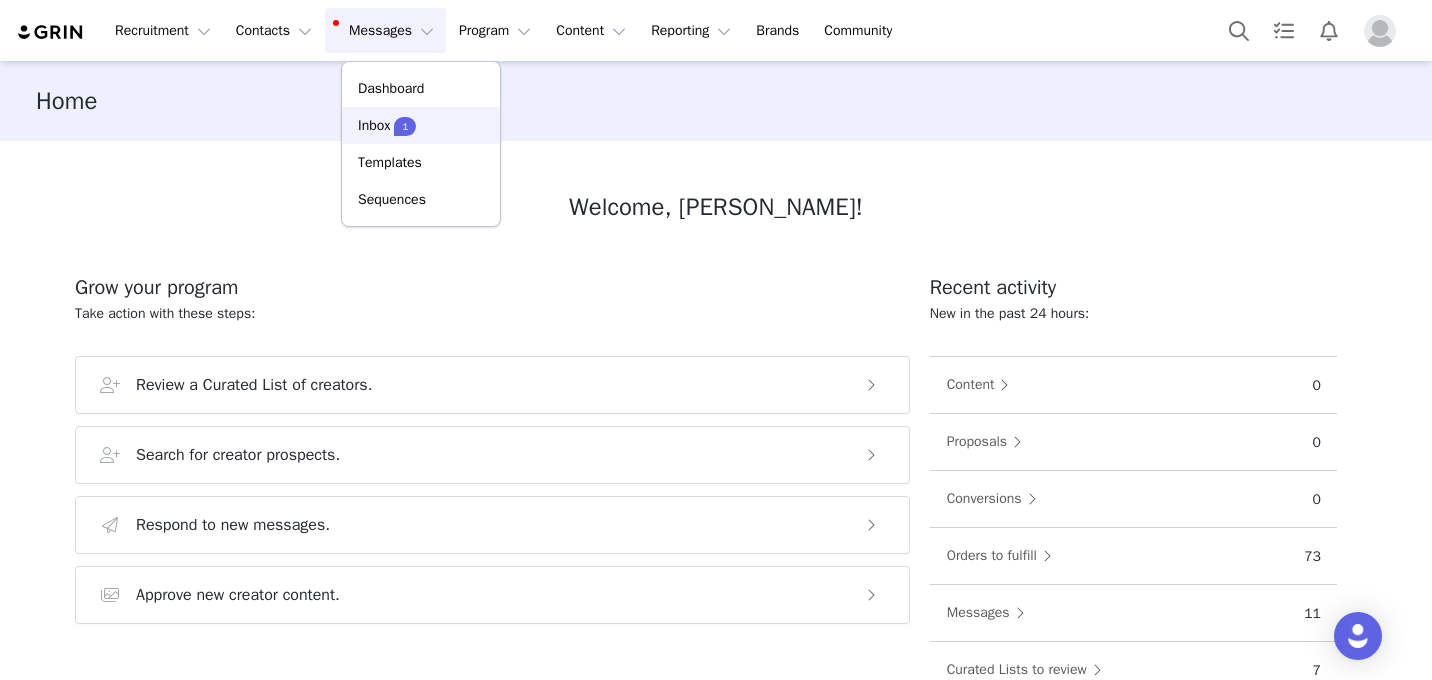 click on "1" at bounding box center [405, 126] 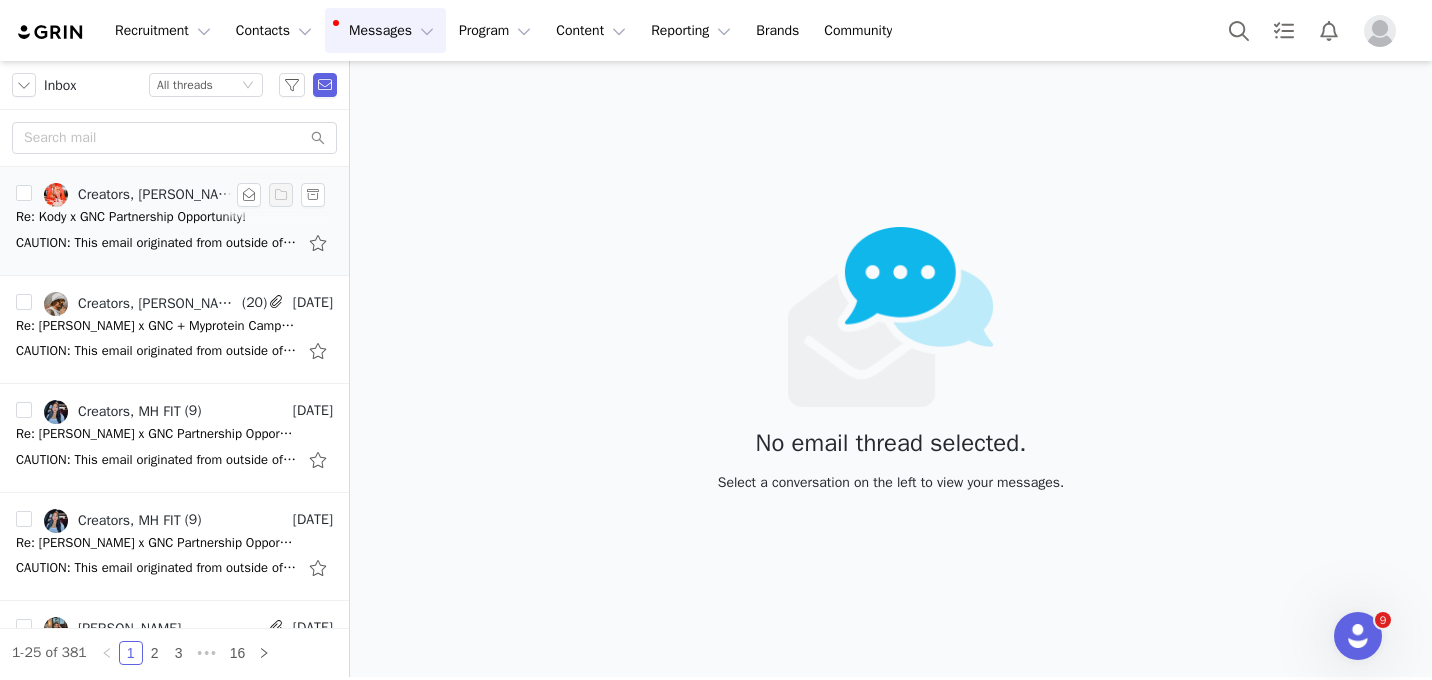 scroll, scrollTop: 0, scrollLeft: 0, axis: both 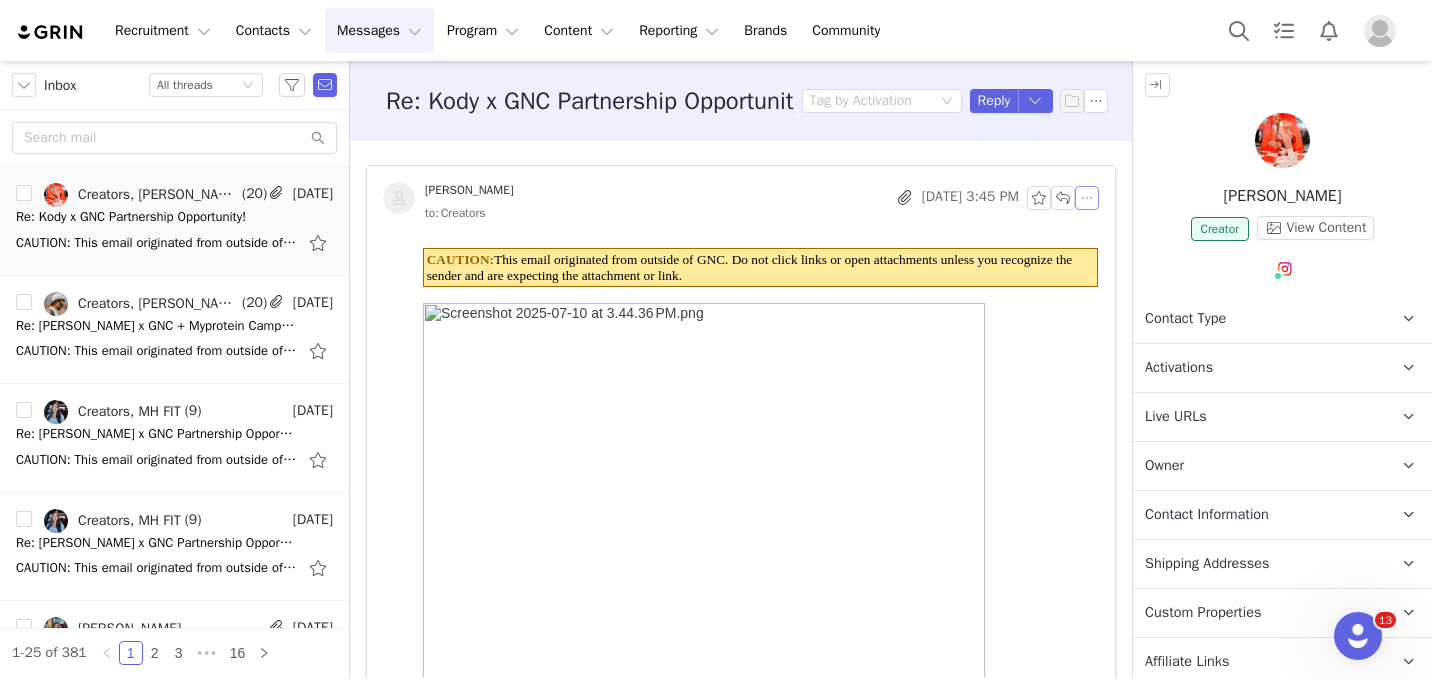 click at bounding box center [1087, 198] 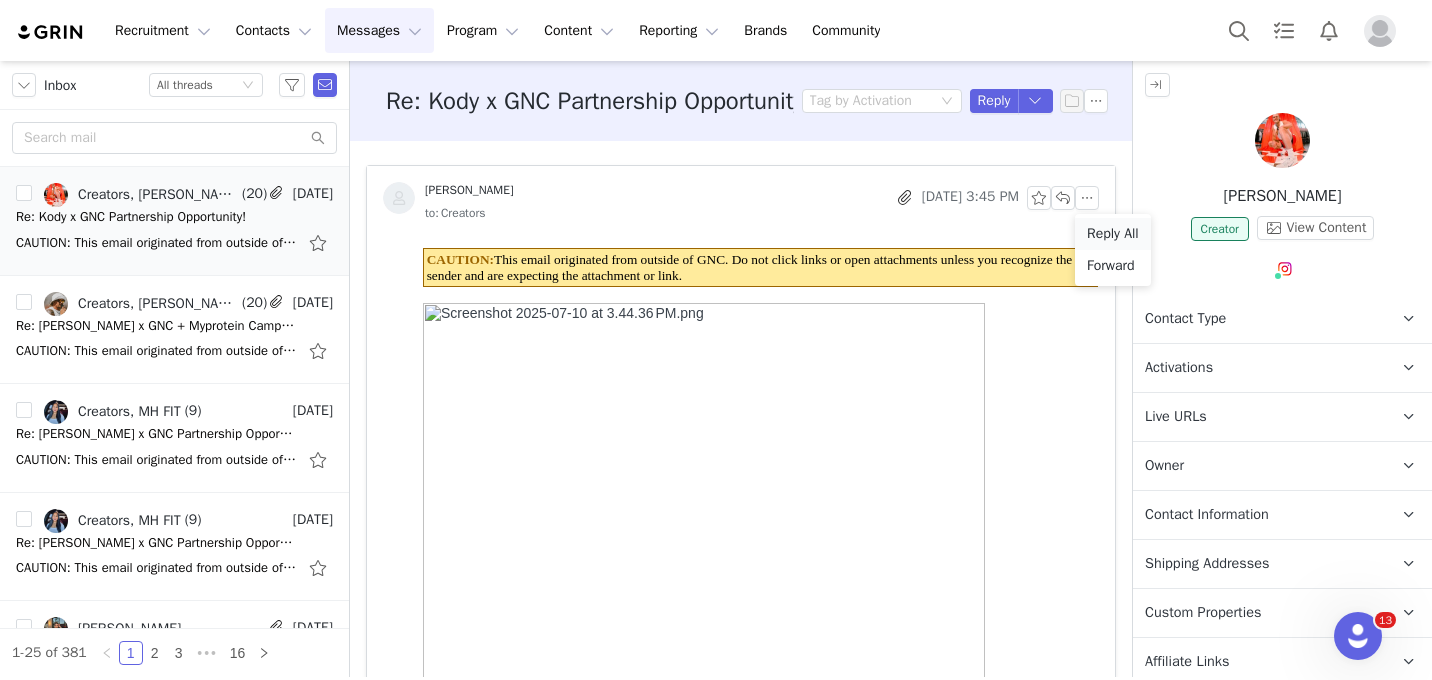 click on "Reply All" at bounding box center (1113, 234) 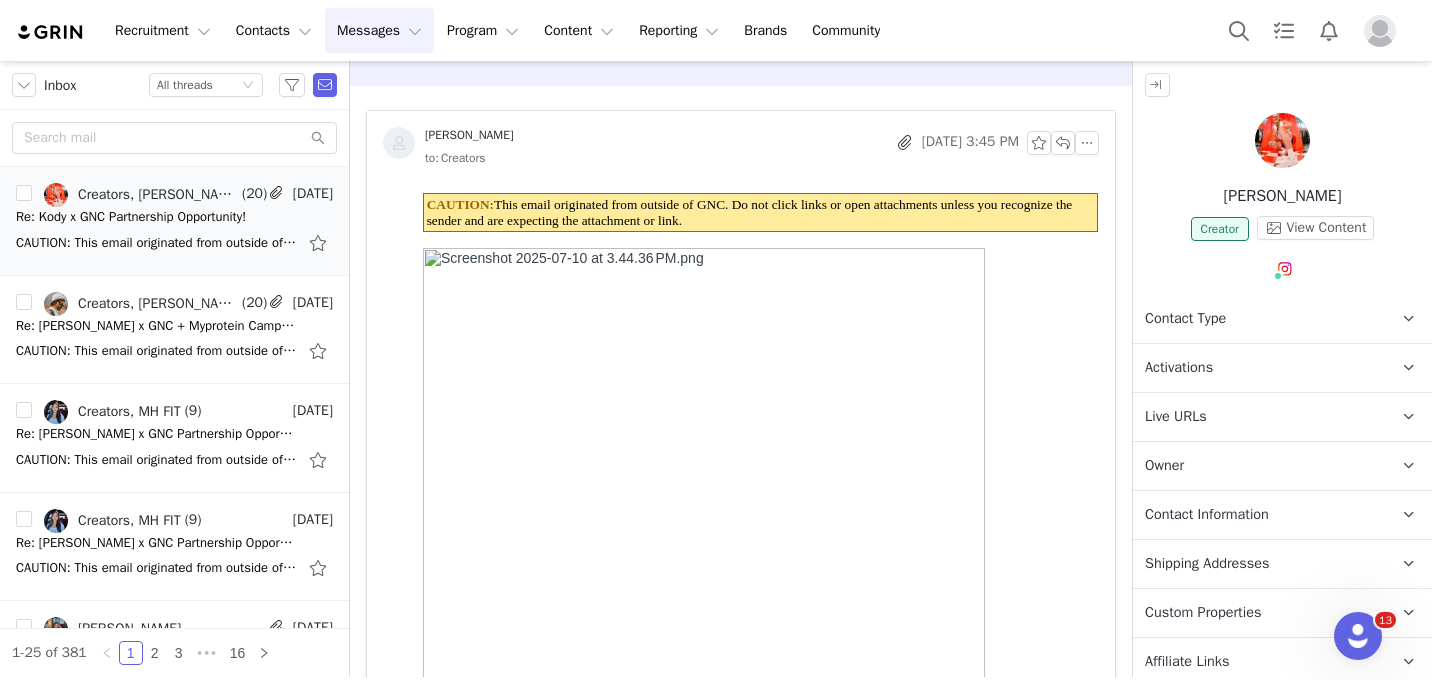 scroll, scrollTop: 360, scrollLeft: 0, axis: vertical 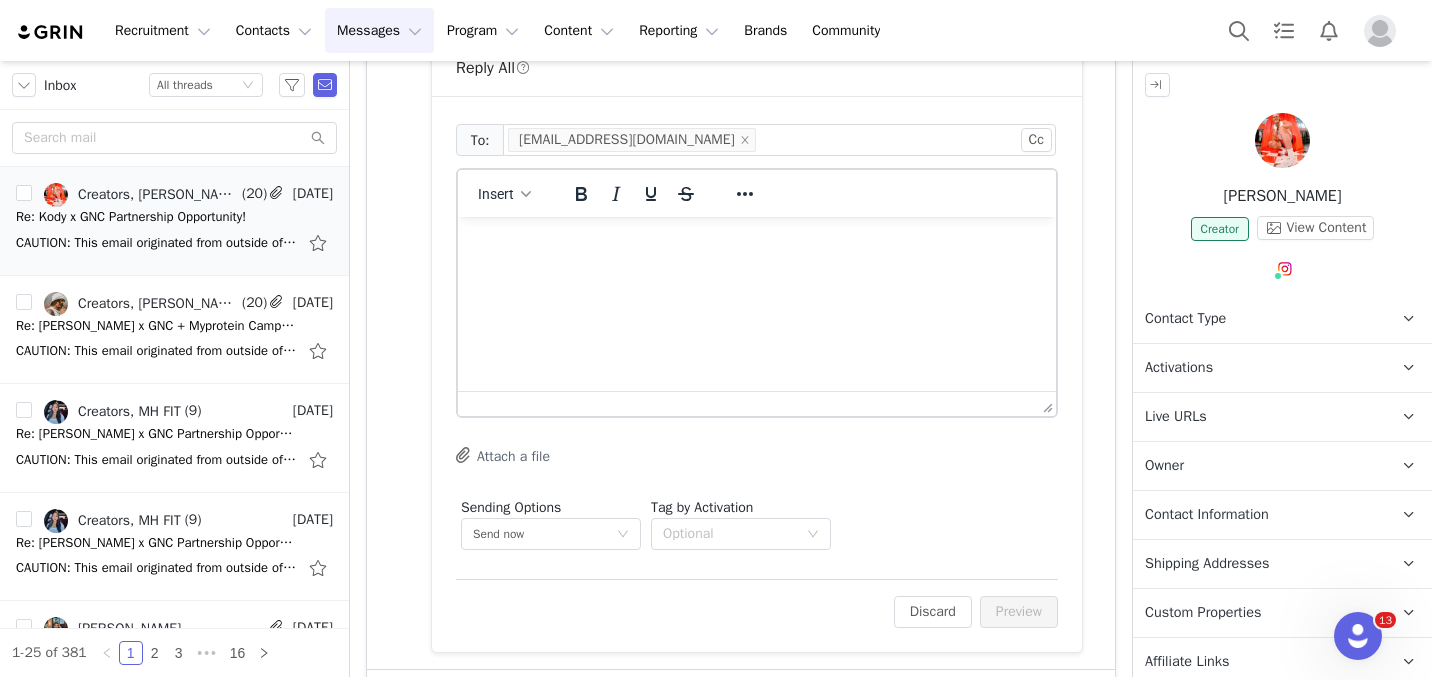 click at bounding box center [757, 244] 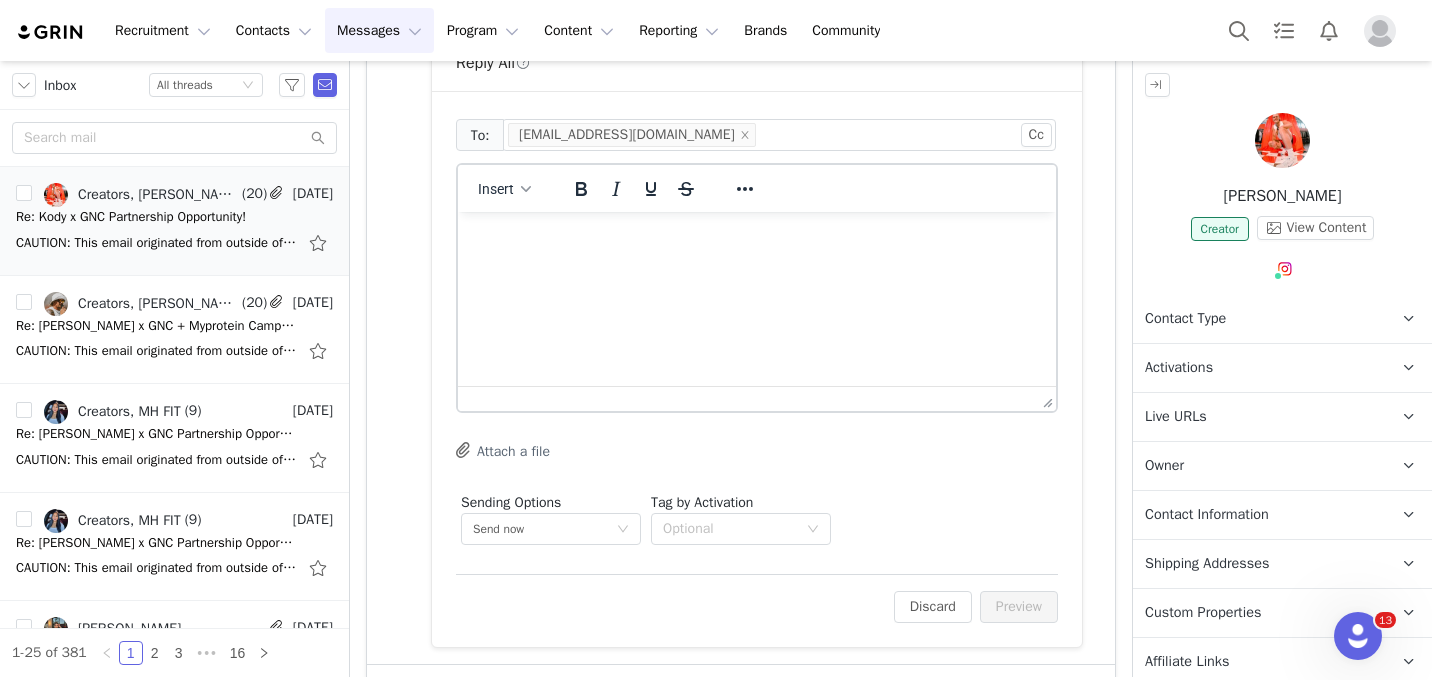 type 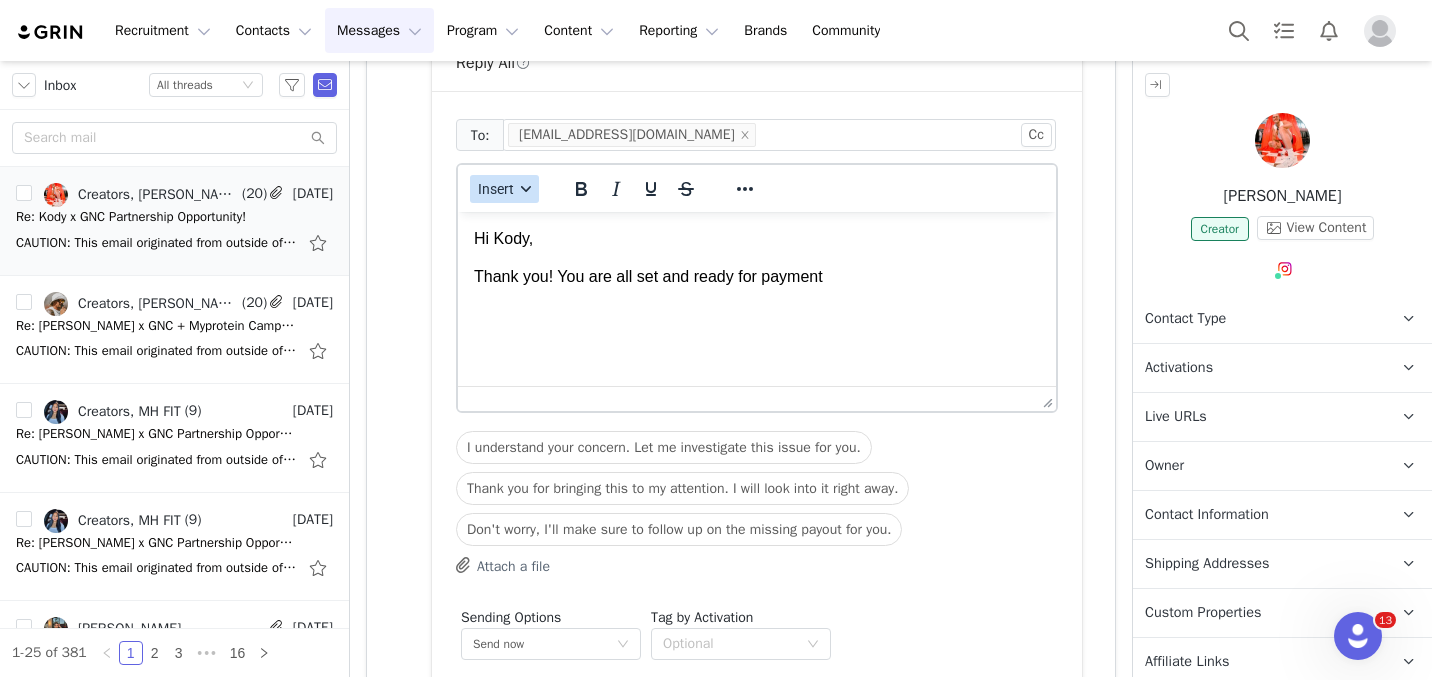 click on "Insert" at bounding box center [504, 189] 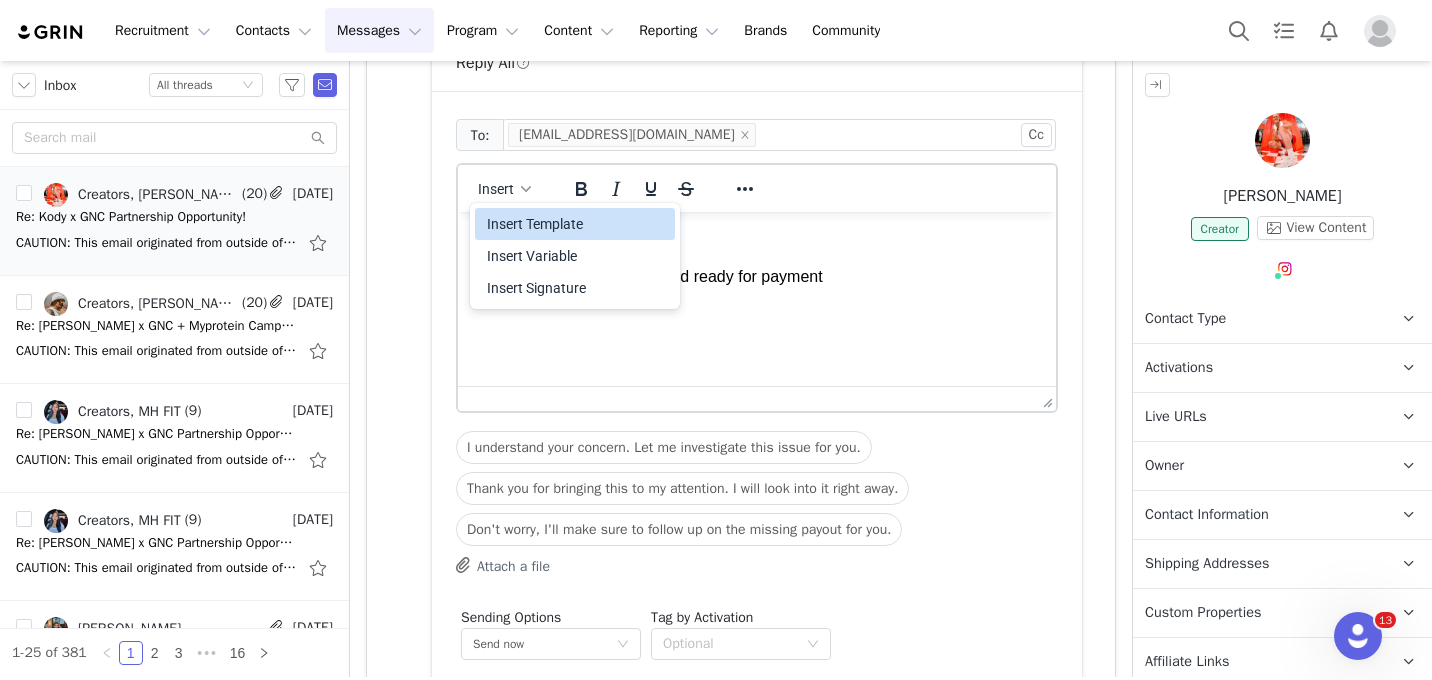 click on "Hi [PERSON_NAME], Thank you! You are all set and ready for payment" at bounding box center [757, 258] 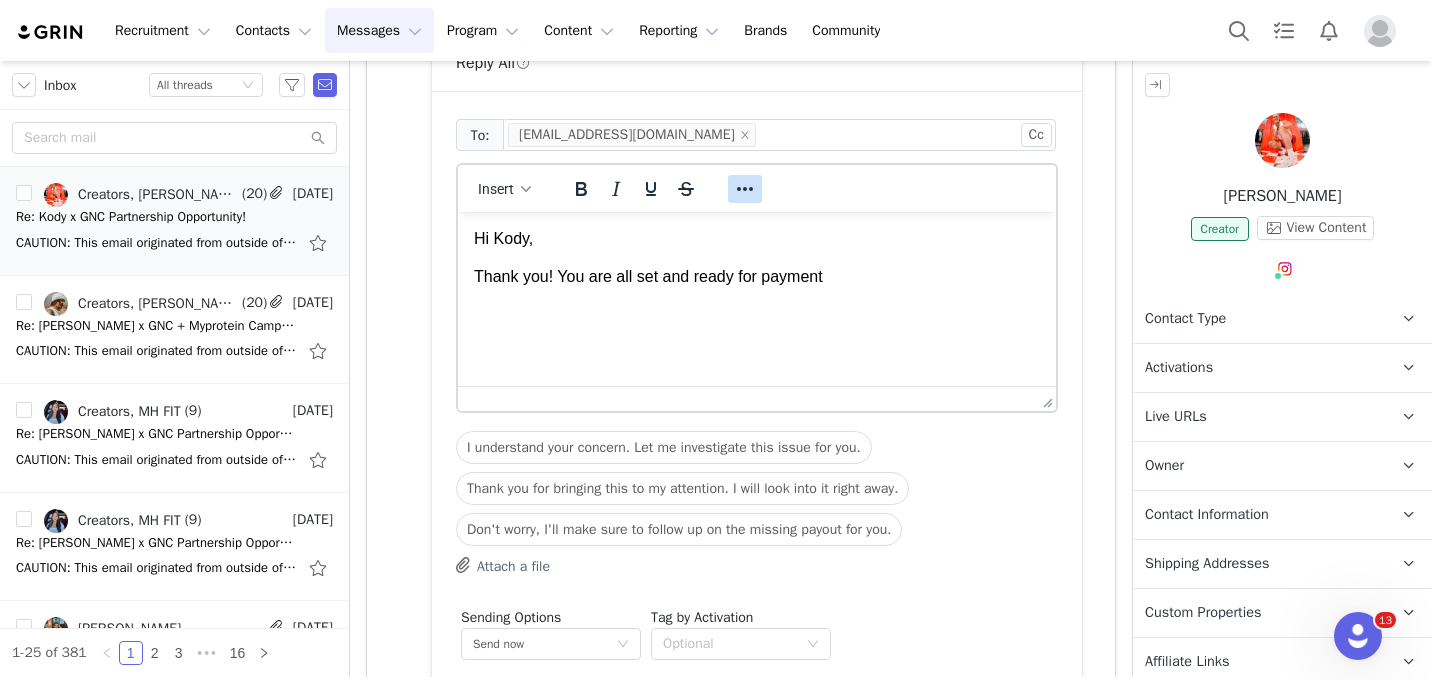 click at bounding box center [745, 189] 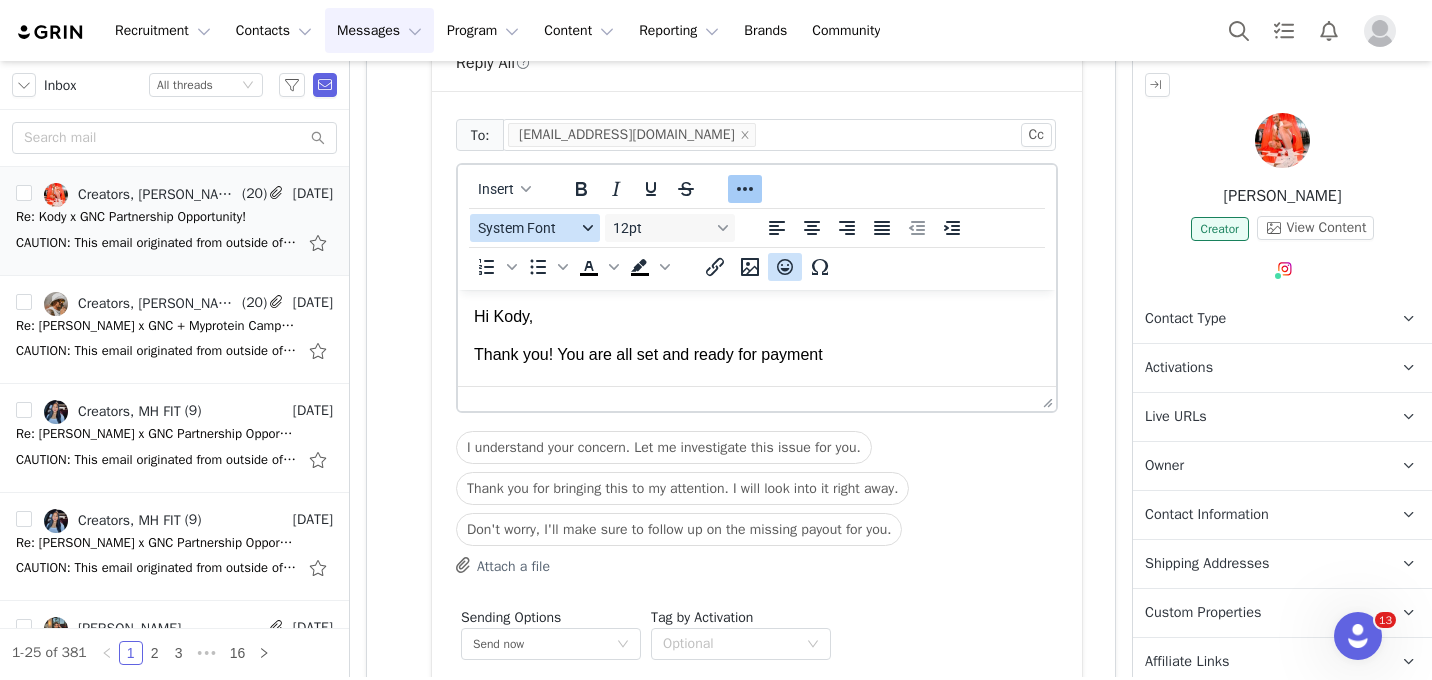click 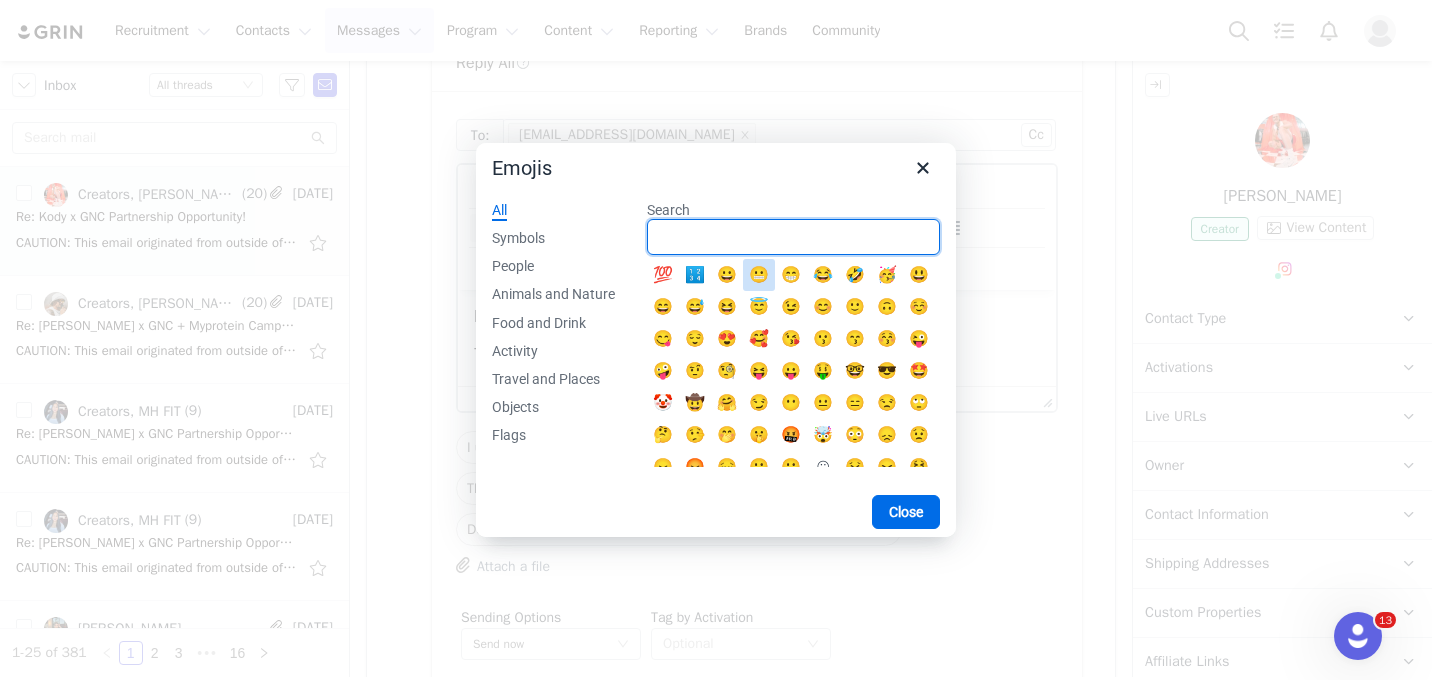 click on "Search" at bounding box center [793, 237] 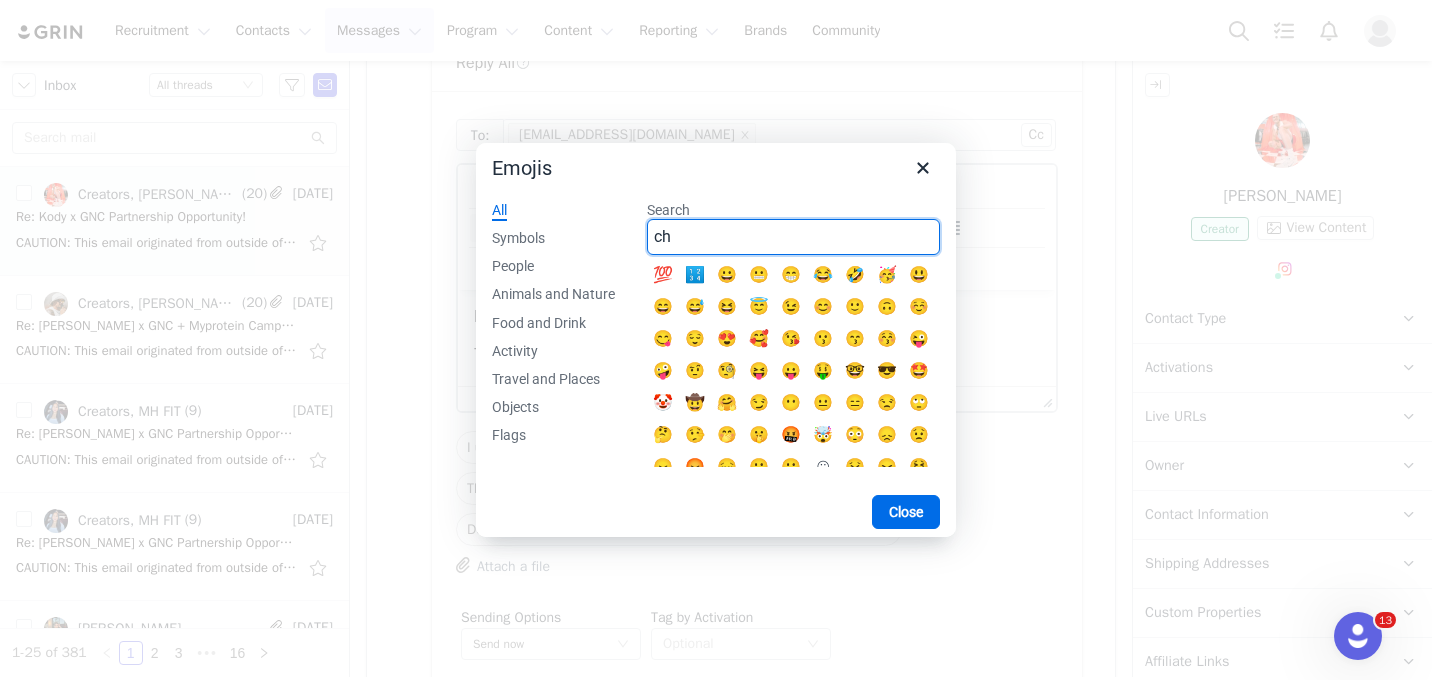 type on "c" 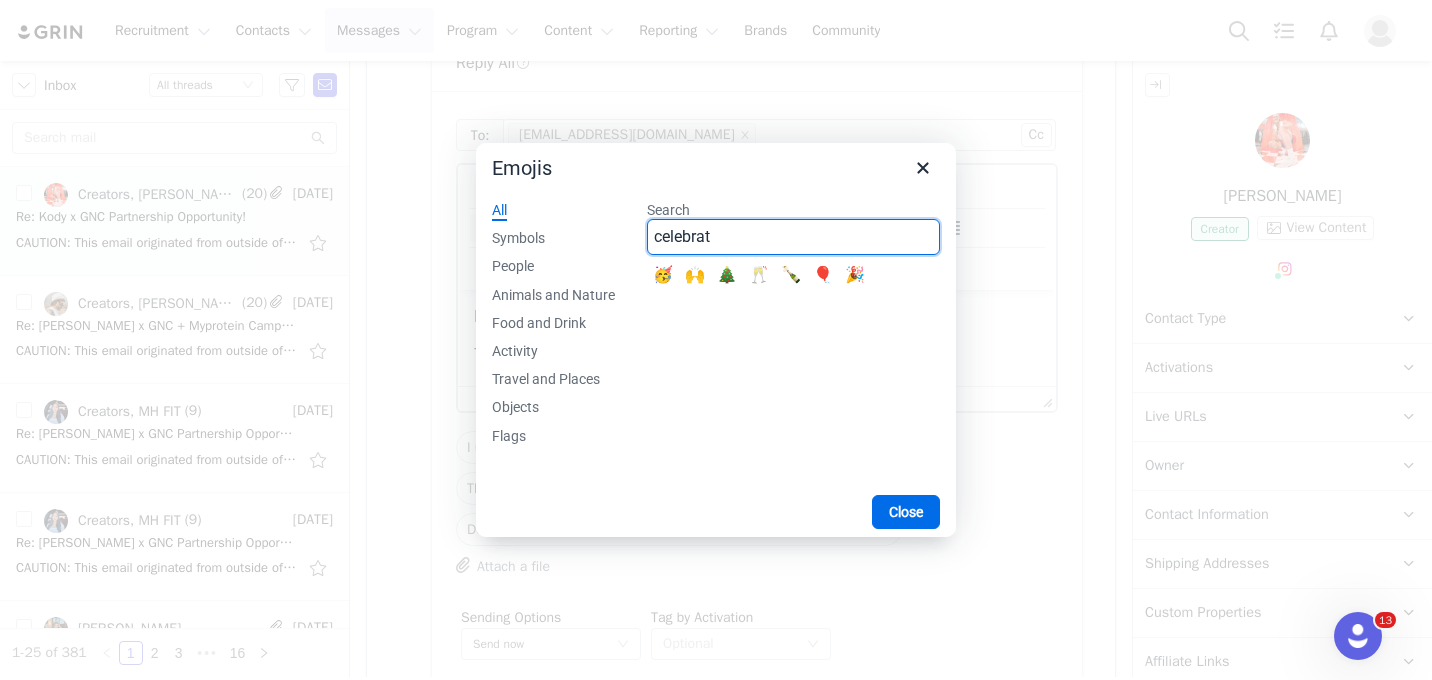 type on "celebrat" 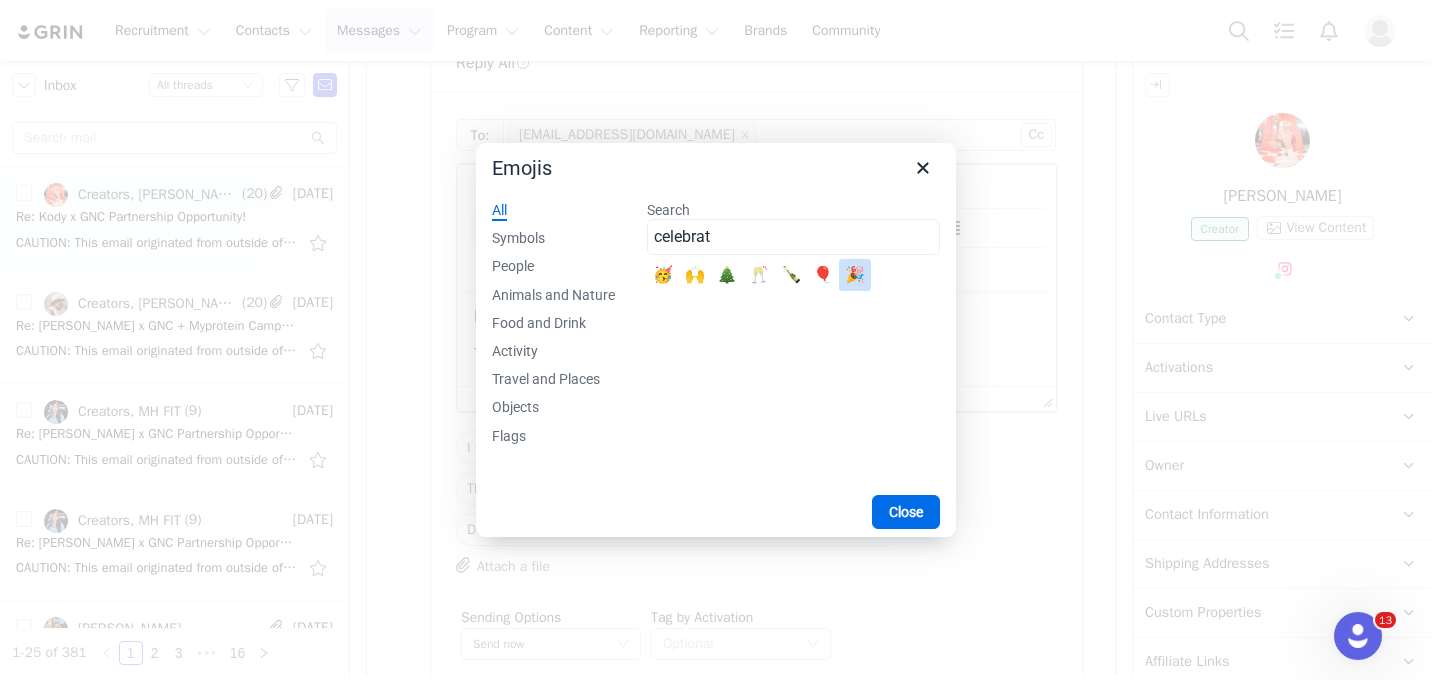 click on "🎉" at bounding box center [855, 275] 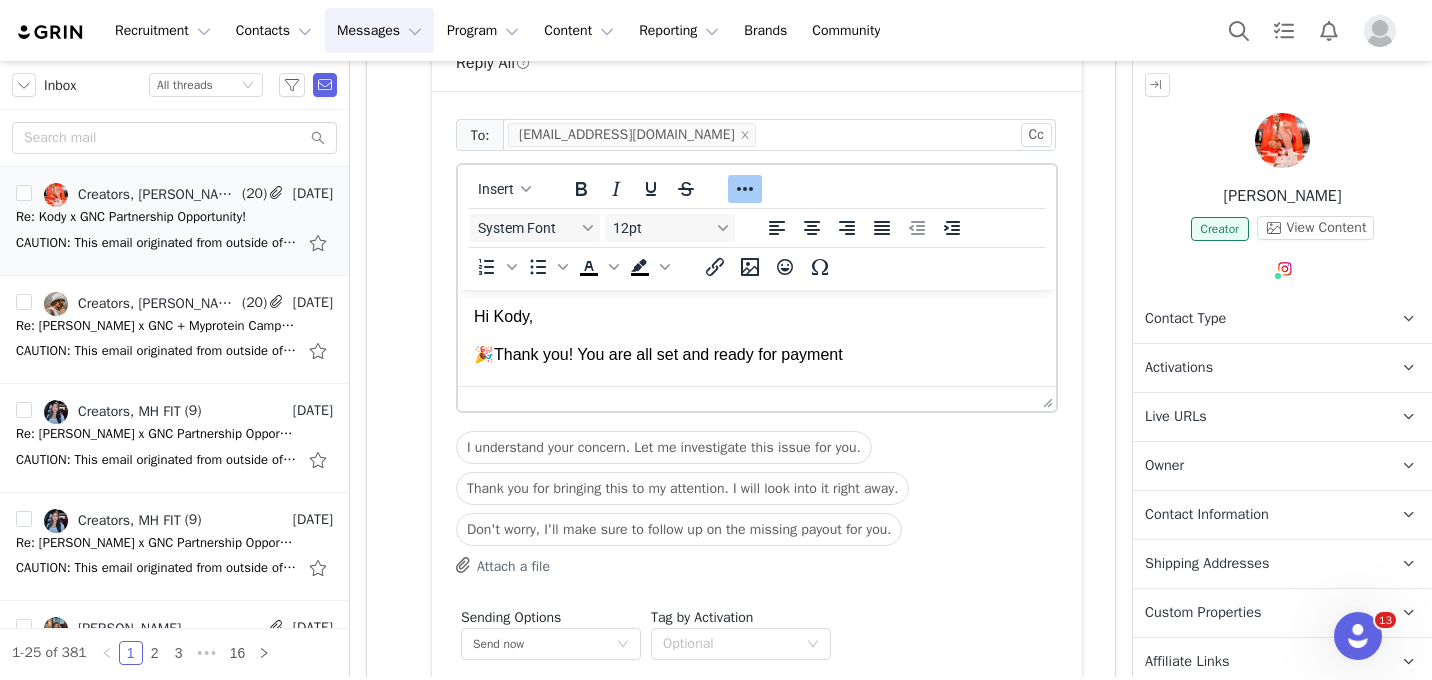 click on "Hi Kody," at bounding box center (757, 317) 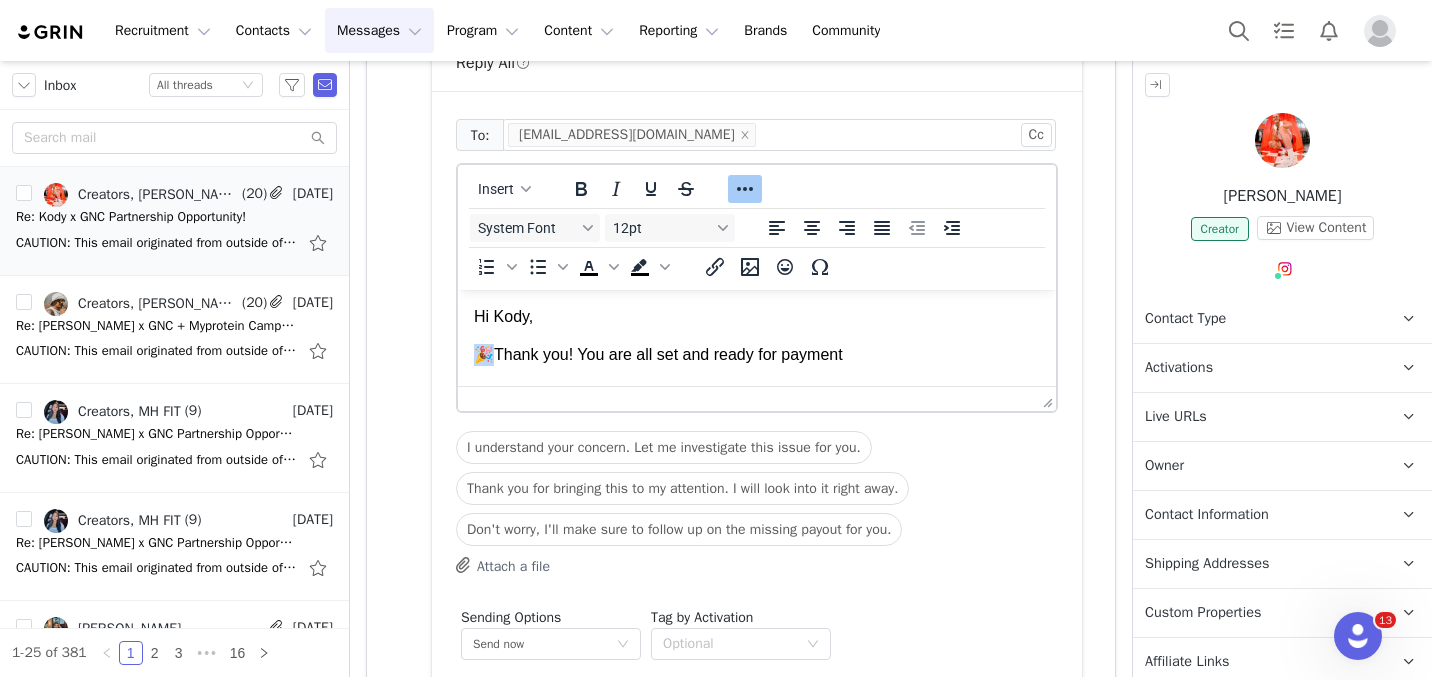 drag, startPoint x: 489, startPoint y: 353, endPoint x: 470, endPoint y: 353, distance: 19 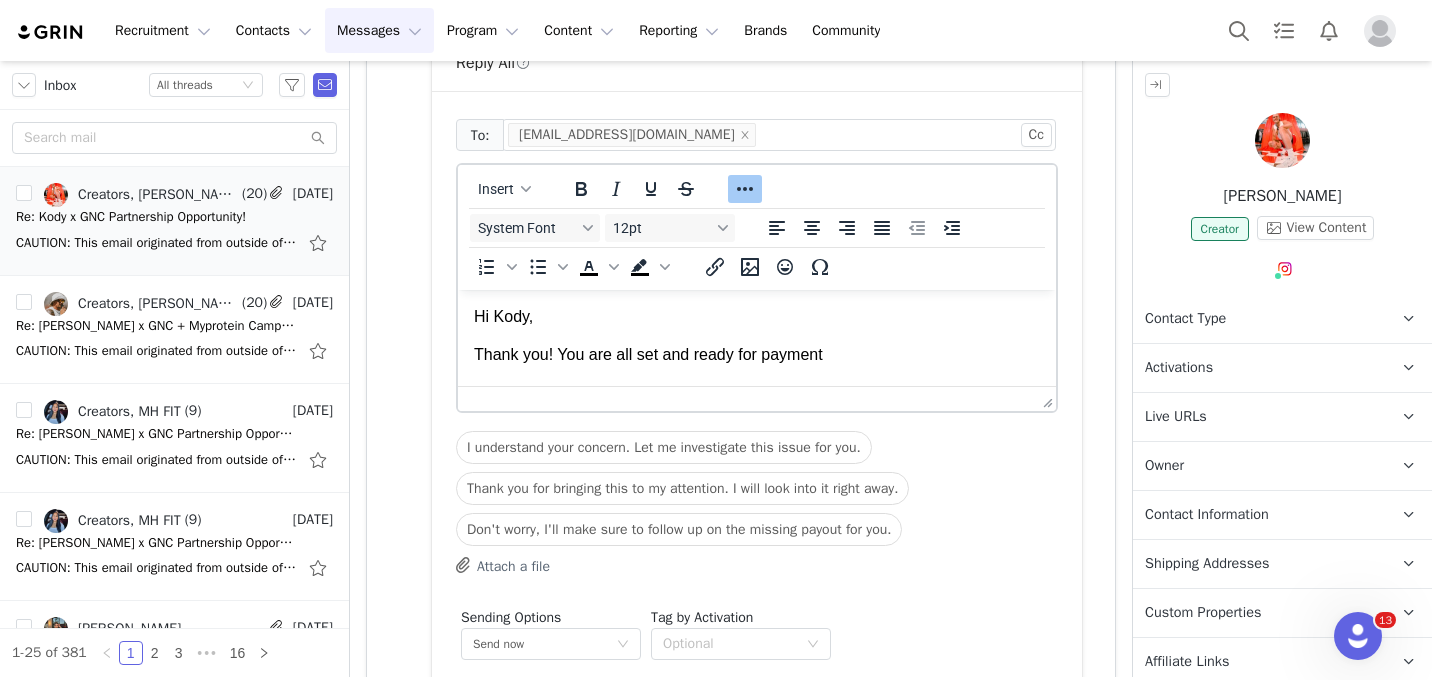 click on "Thank you! You are all set and ready for payment" at bounding box center (757, 355) 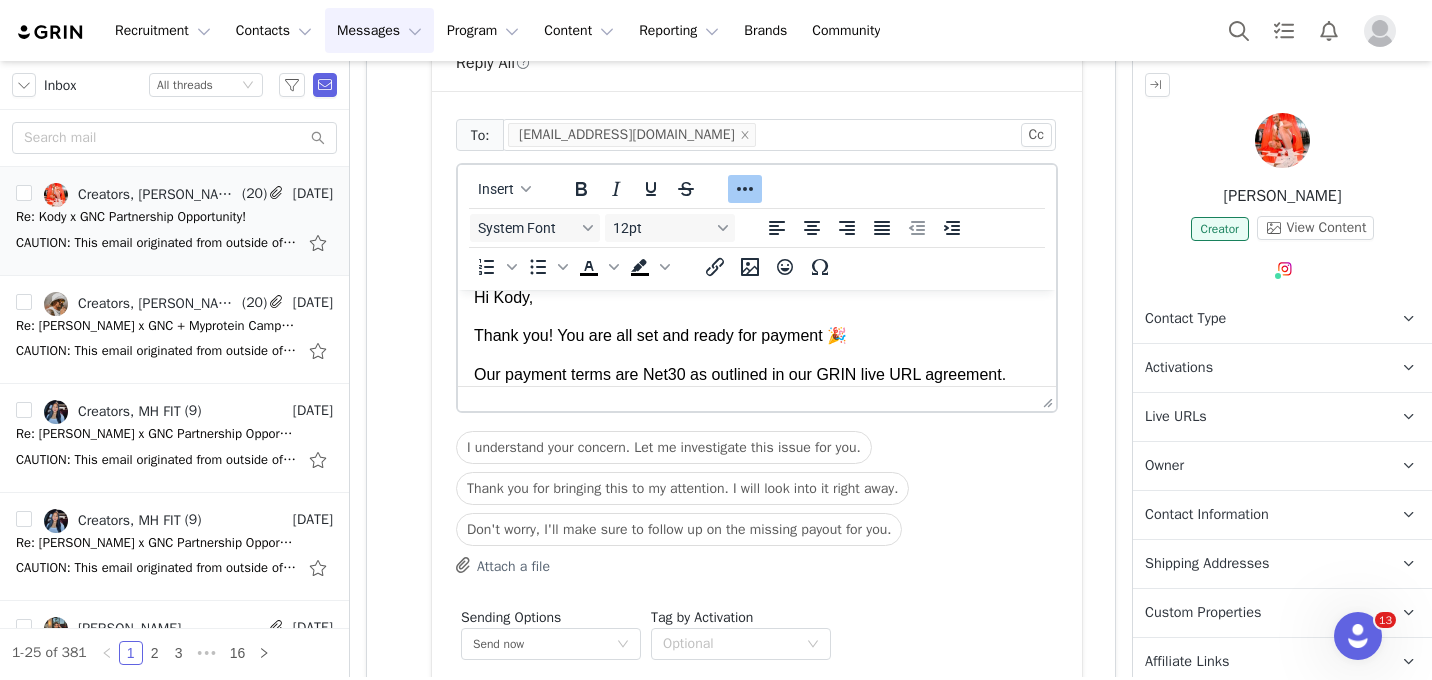 scroll, scrollTop: 57, scrollLeft: 0, axis: vertical 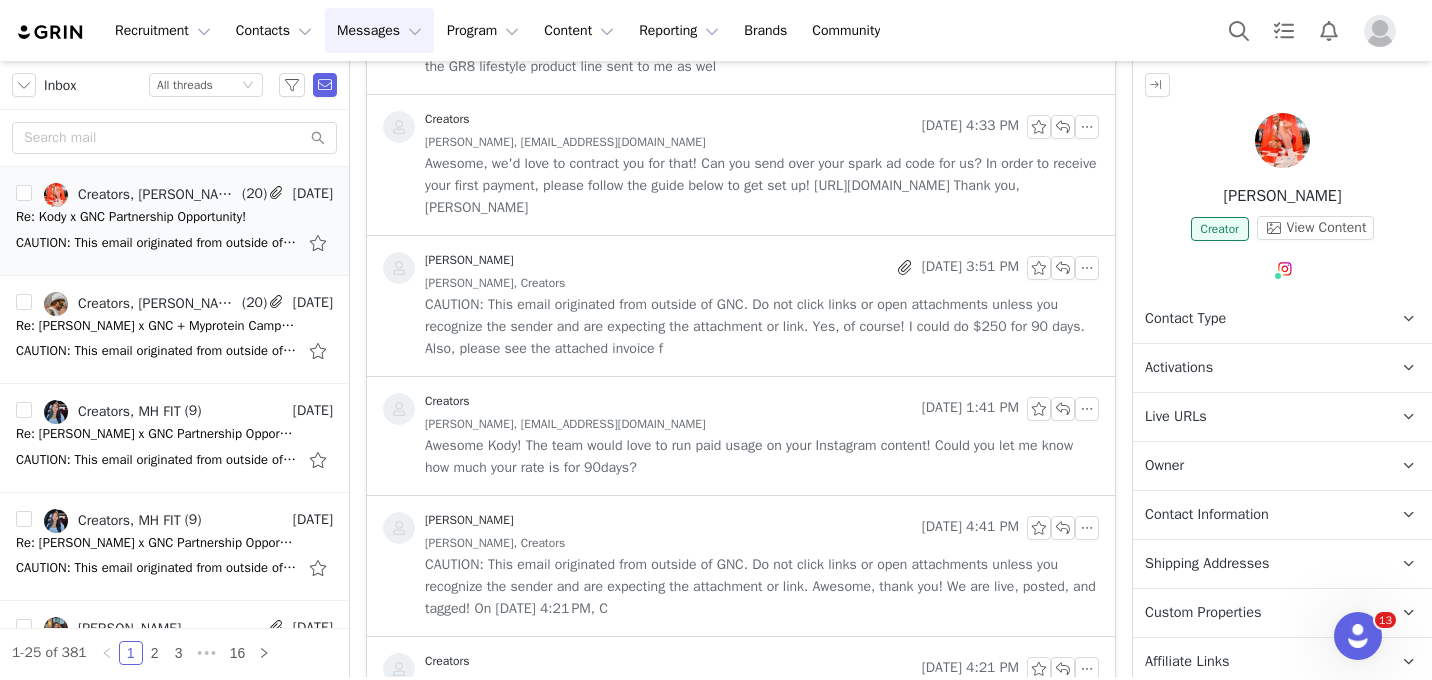 click on "Creators       [DATE] 1:41 PM  [PERSON_NAME], [EMAIL_ADDRESS][DOMAIN_NAME]     Awesome Kody! The team would love to run paid usage on your Instagram content! Could you let me know how much your rate is for 90days?" at bounding box center [741, 436] 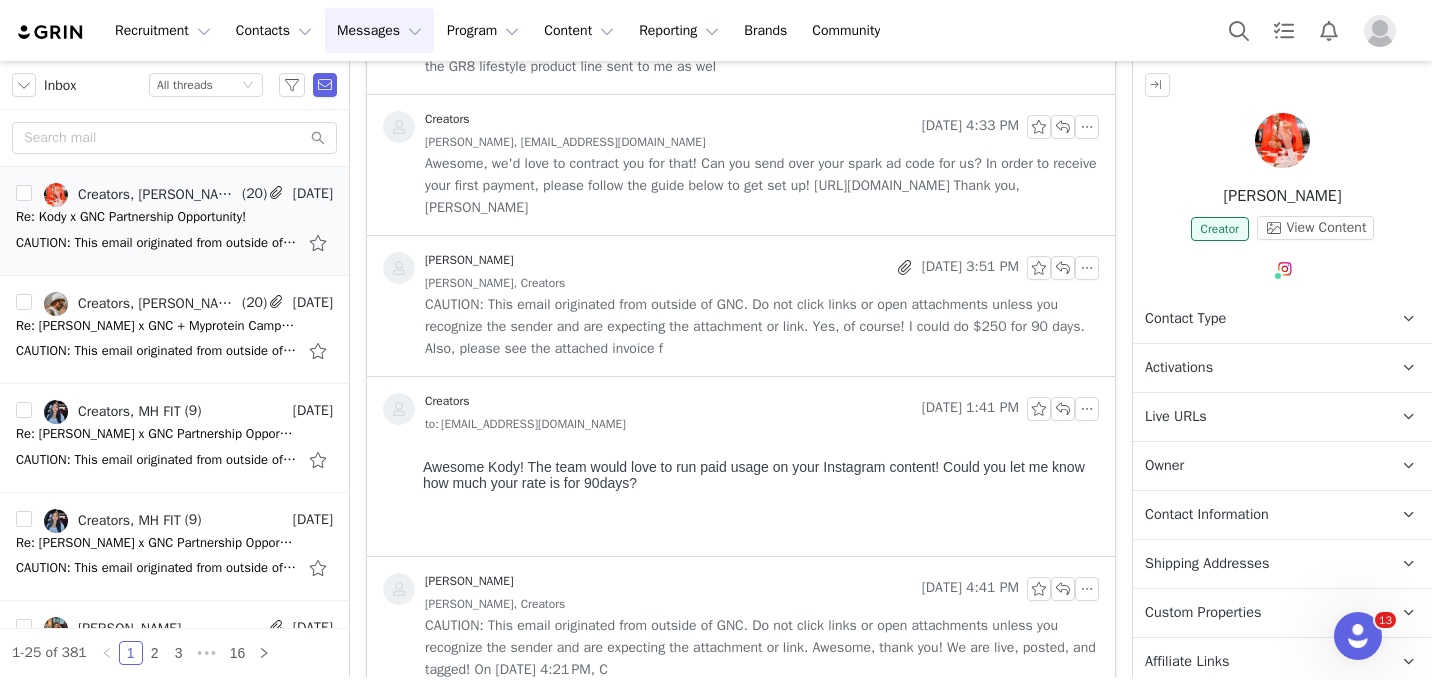 scroll, scrollTop: 0, scrollLeft: 0, axis: both 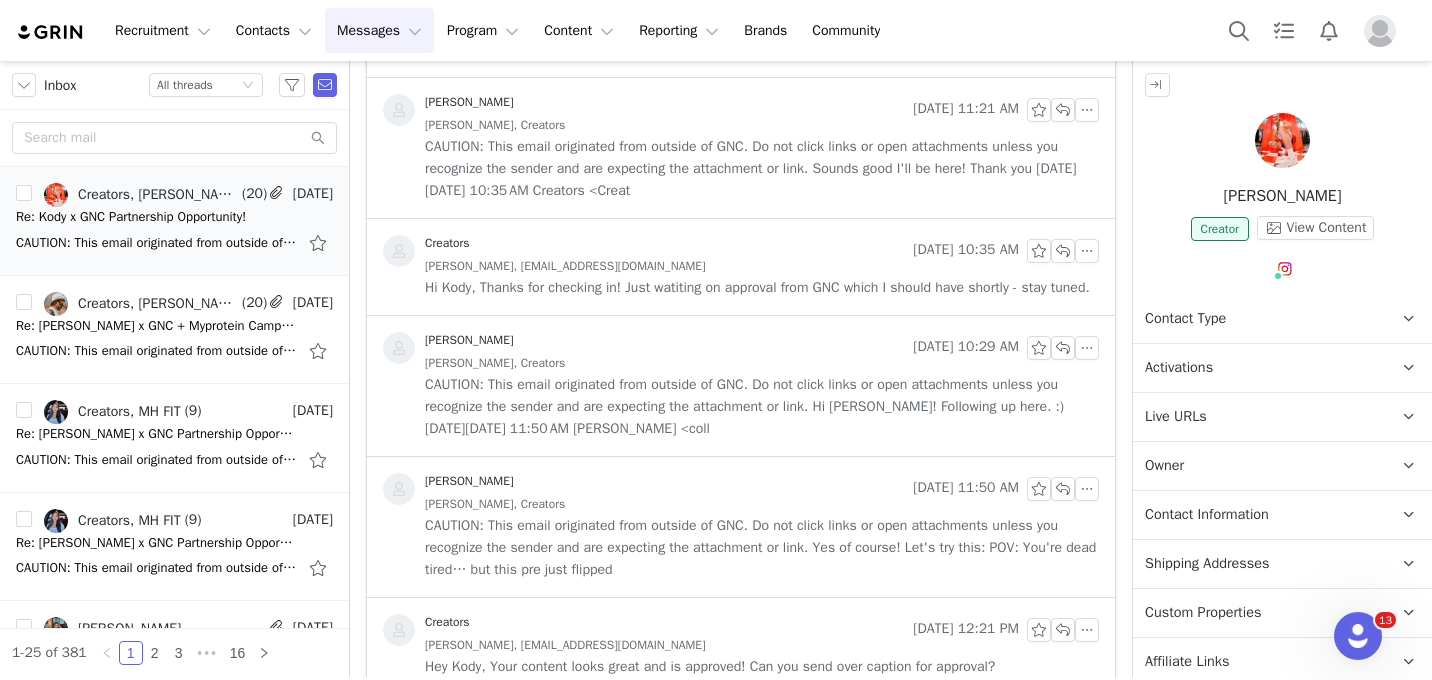 click on "CAUTION: This email originated from outside of GNC. Do not click links or open attachments unless you recognize the sender and are expecting the attachment or link.
Hi [PERSON_NAME]! Following up here. :)
[DATE][DATE] 11:50 AM [PERSON_NAME] <coll" at bounding box center [762, 407] 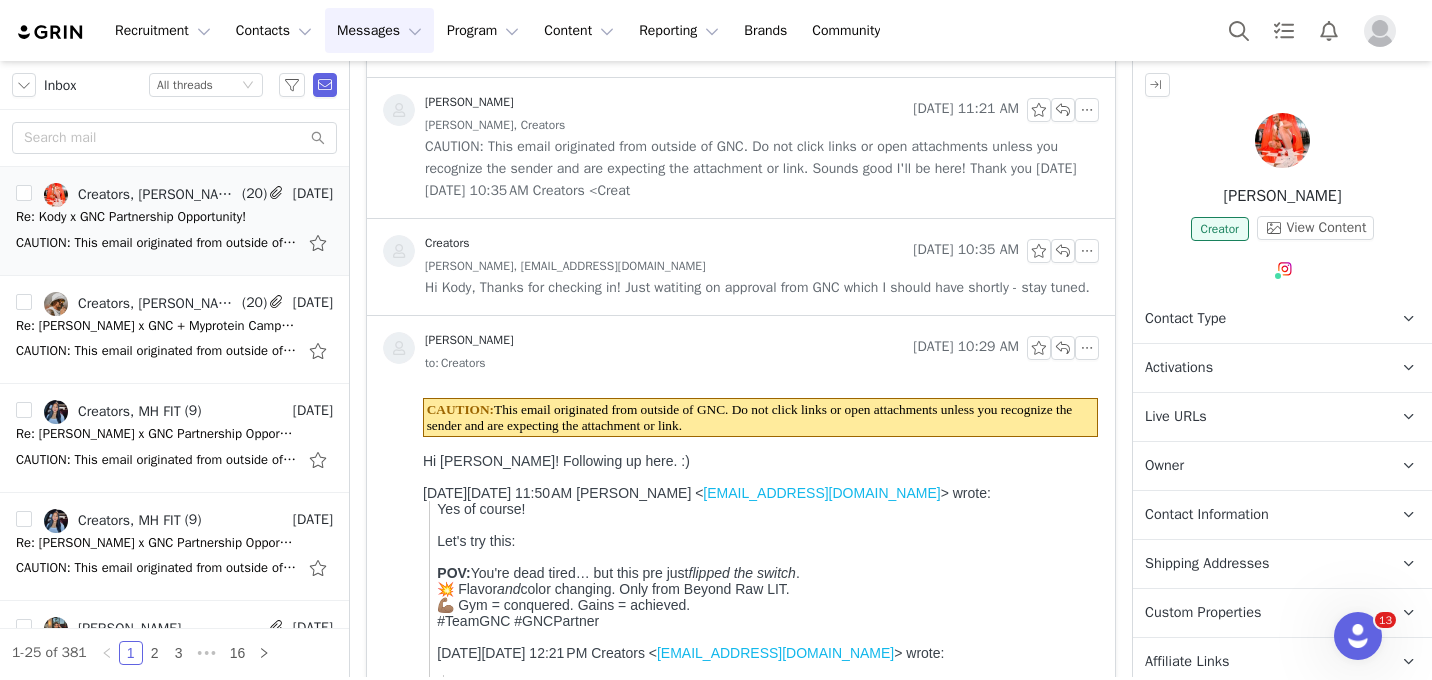 scroll, scrollTop: 0, scrollLeft: 0, axis: both 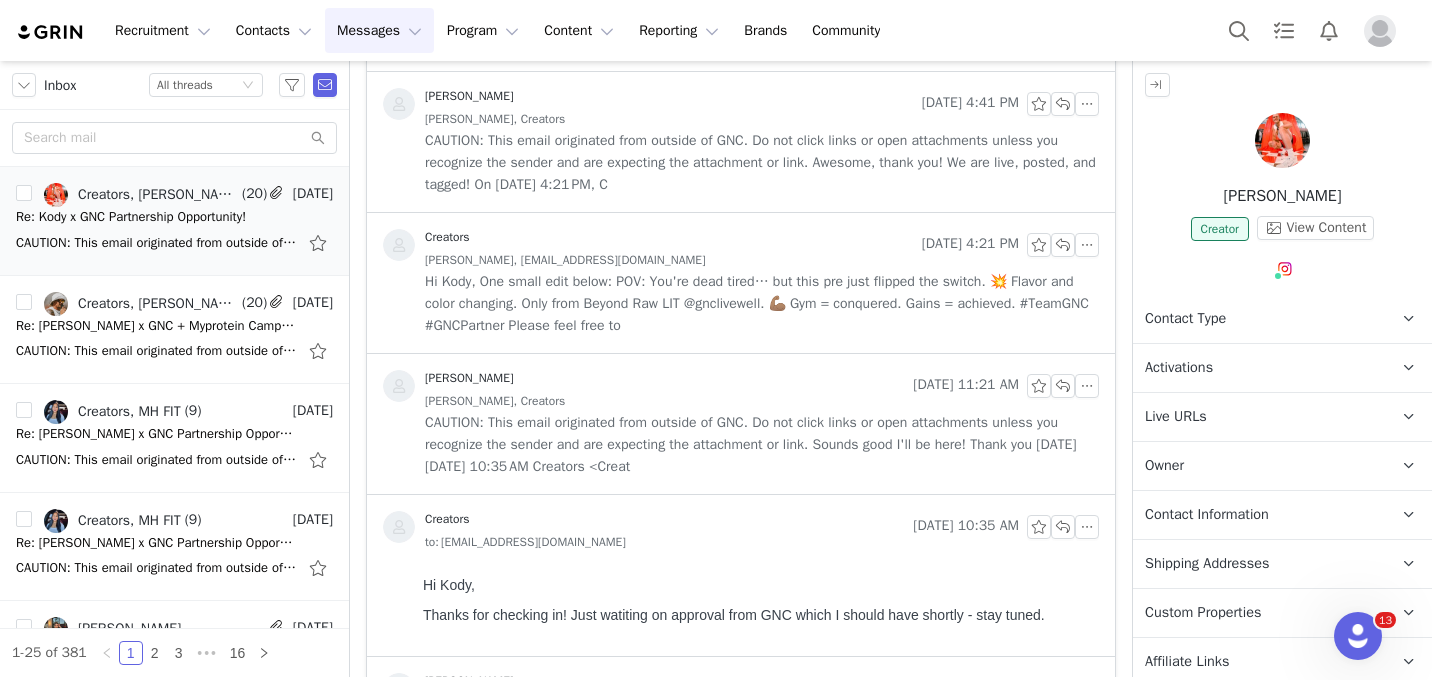 click on "Hi Kody,
One small edit below:
POV: You're dead tired… but this pre just flipped the switch.
💥 Flavor and color changing. Only from Beyond Raw LIT @gnclivewell.
💪🏽 Gym = conquered. Gains = achieved.
#TeamGNC #GNCPartner
Please feel free to" at bounding box center (762, 304) 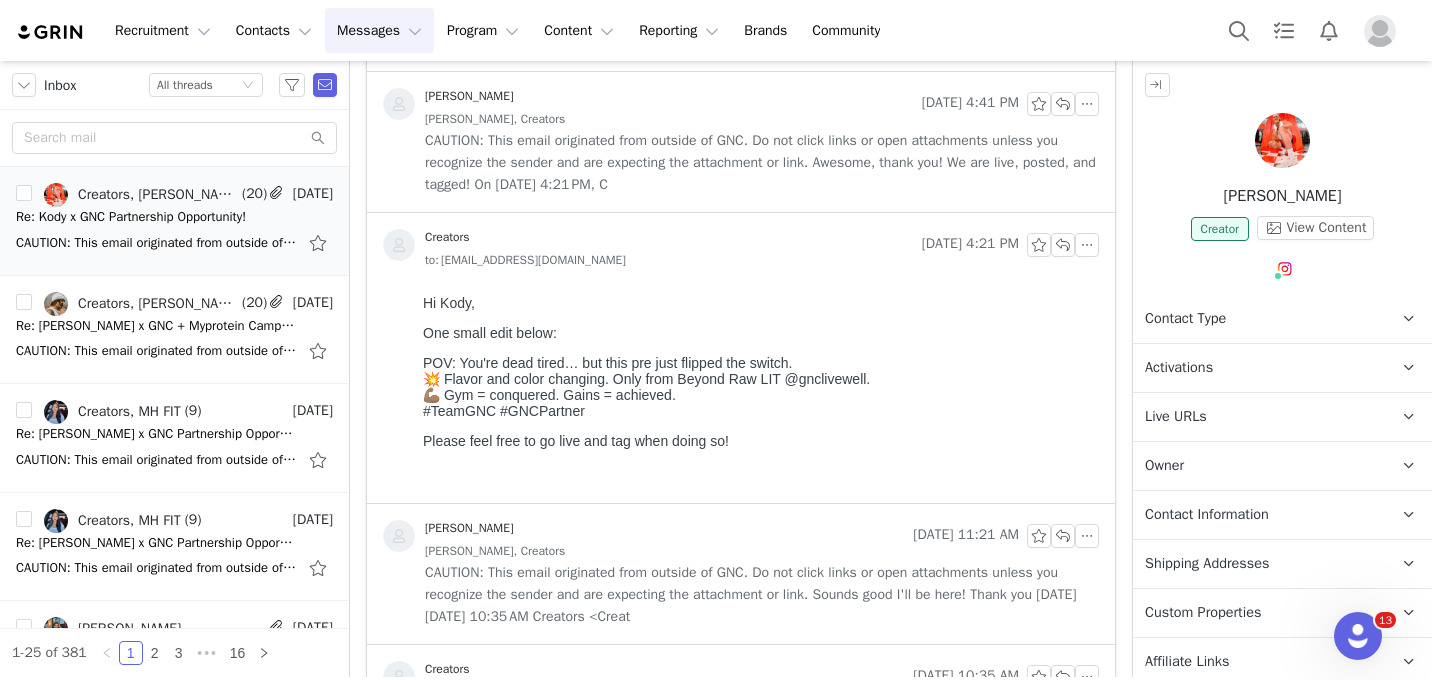 scroll, scrollTop: 0, scrollLeft: 0, axis: both 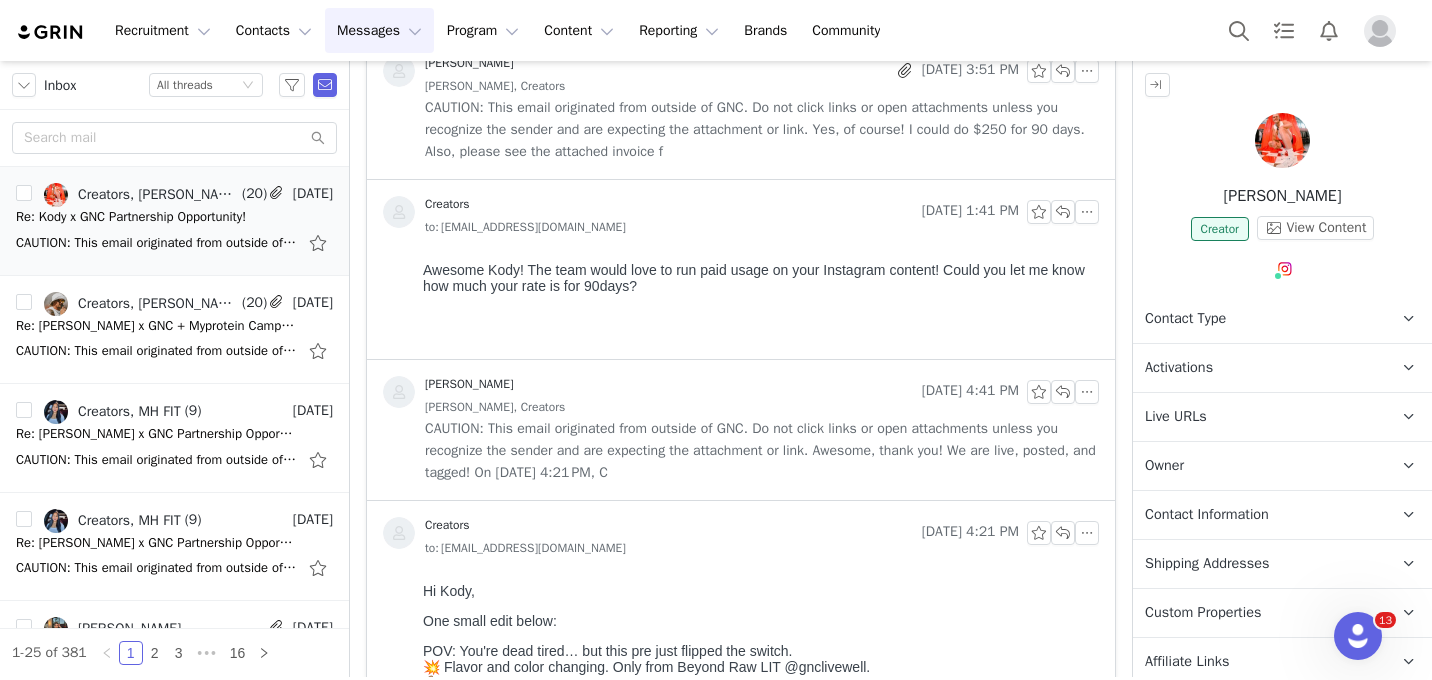 click on "Awesome Kody! The team would love to run paid usage on your Instagram content! Could you let me know how much your rate is for 90days?" at bounding box center [757, 278] 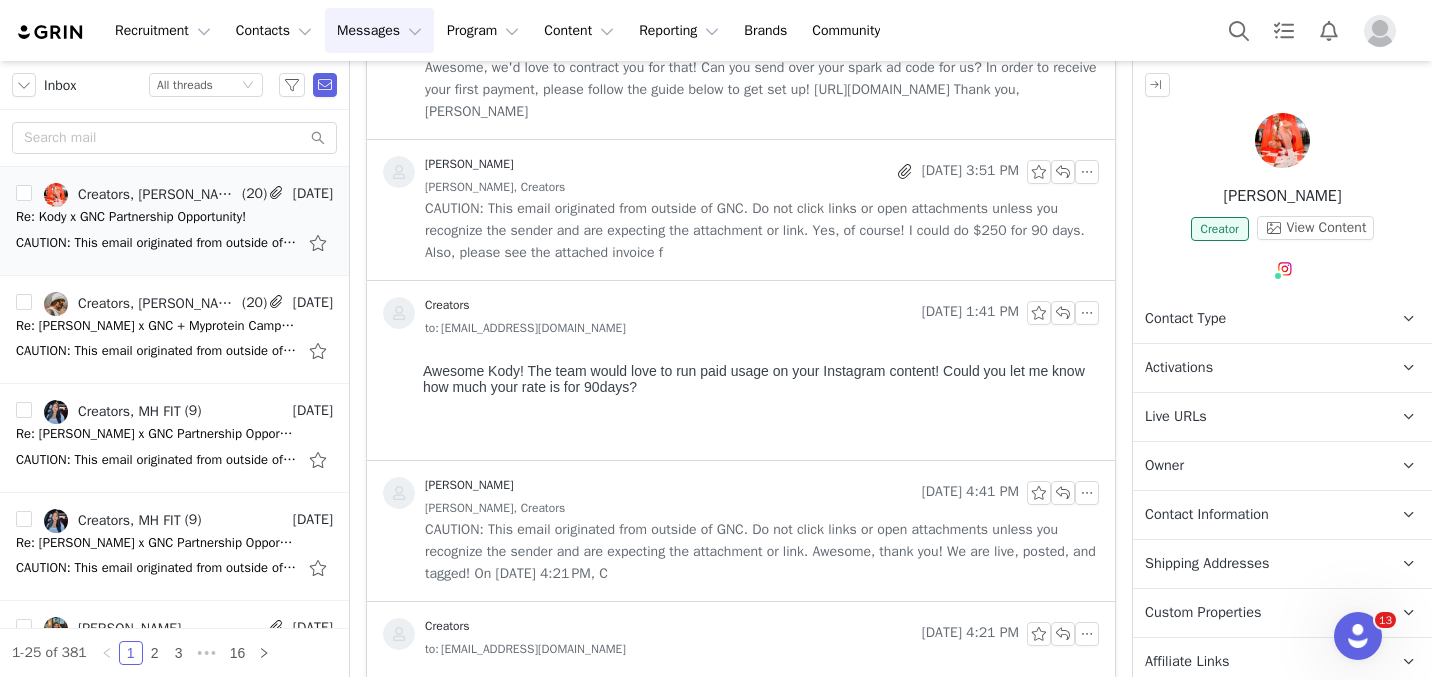 scroll, scrollTop: 2389, scrollLeft: 0, axis: vertical 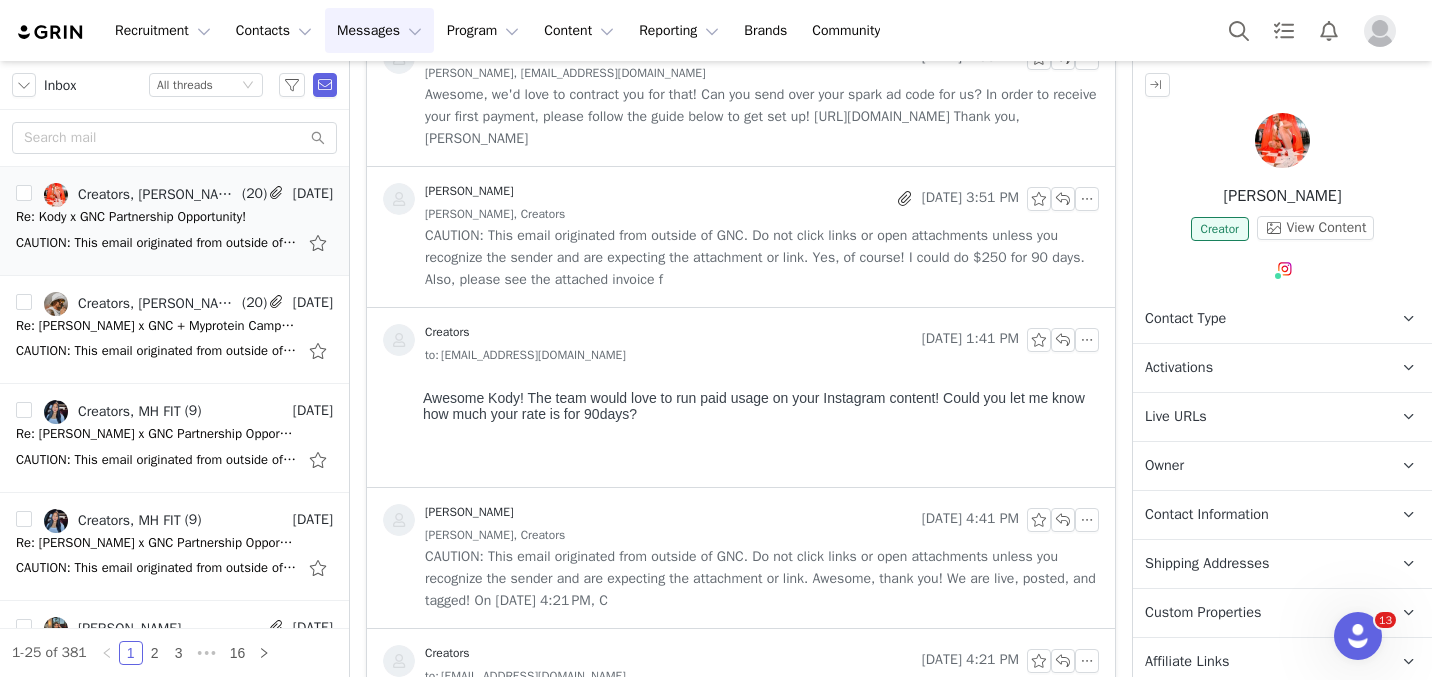 click on "CAUTION: This email originated from outside of GNC. Do not click links or open attachments unless you recognize the sender and are expecting the attachment or link.
Awesome, thank you! We are live, posted, and tagged!
On [DATE] 4:21 PM, C" at bounding box center (762, 579) 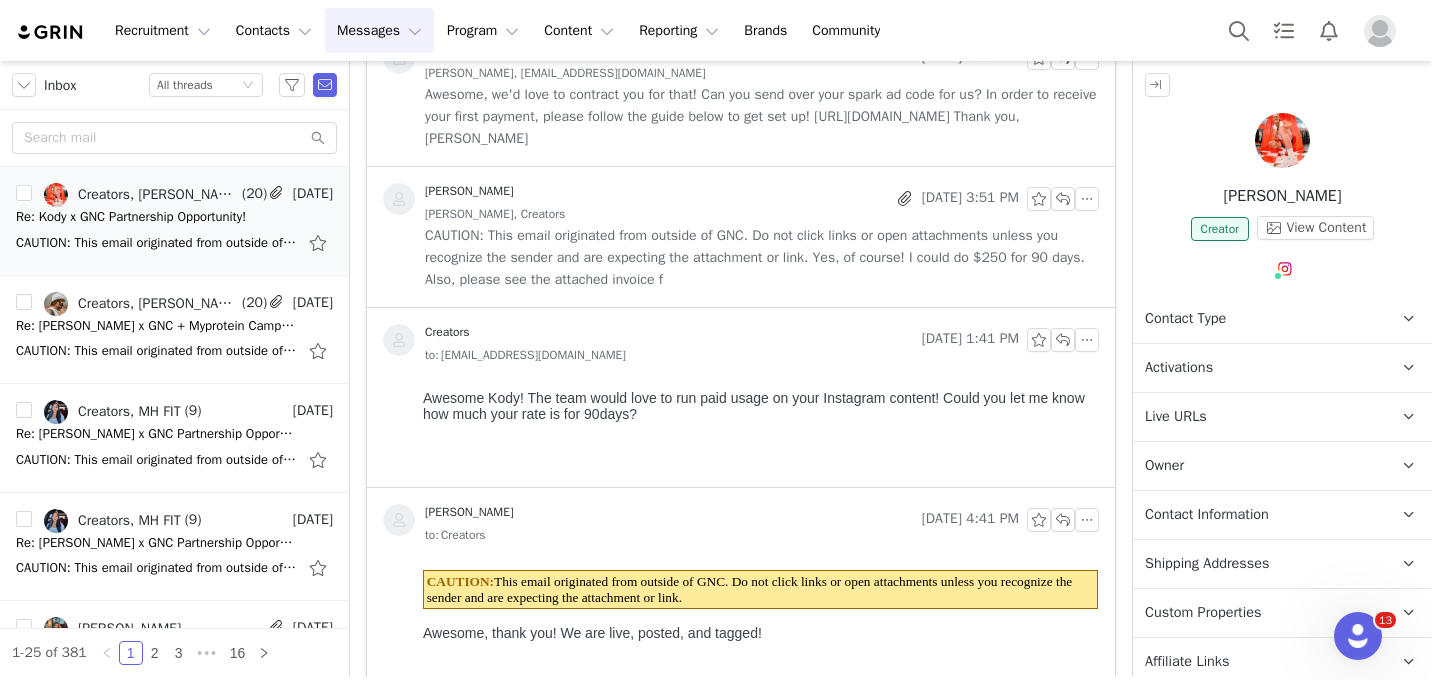 scroll, scrollTop: 0, scrollLeft: 0, axis: both 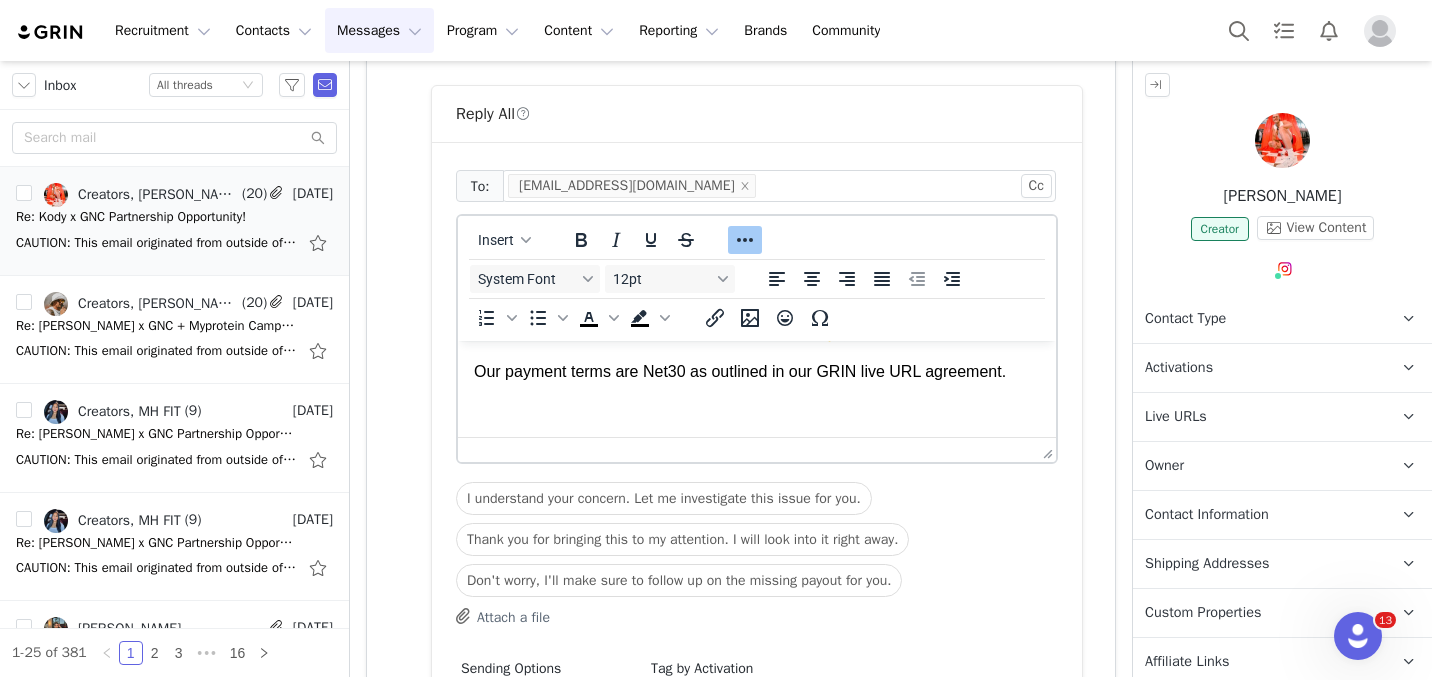 click on "Our payment terms are Net30 as outlined in our GRIN live URL agreement." at bounding box center (757, 372) 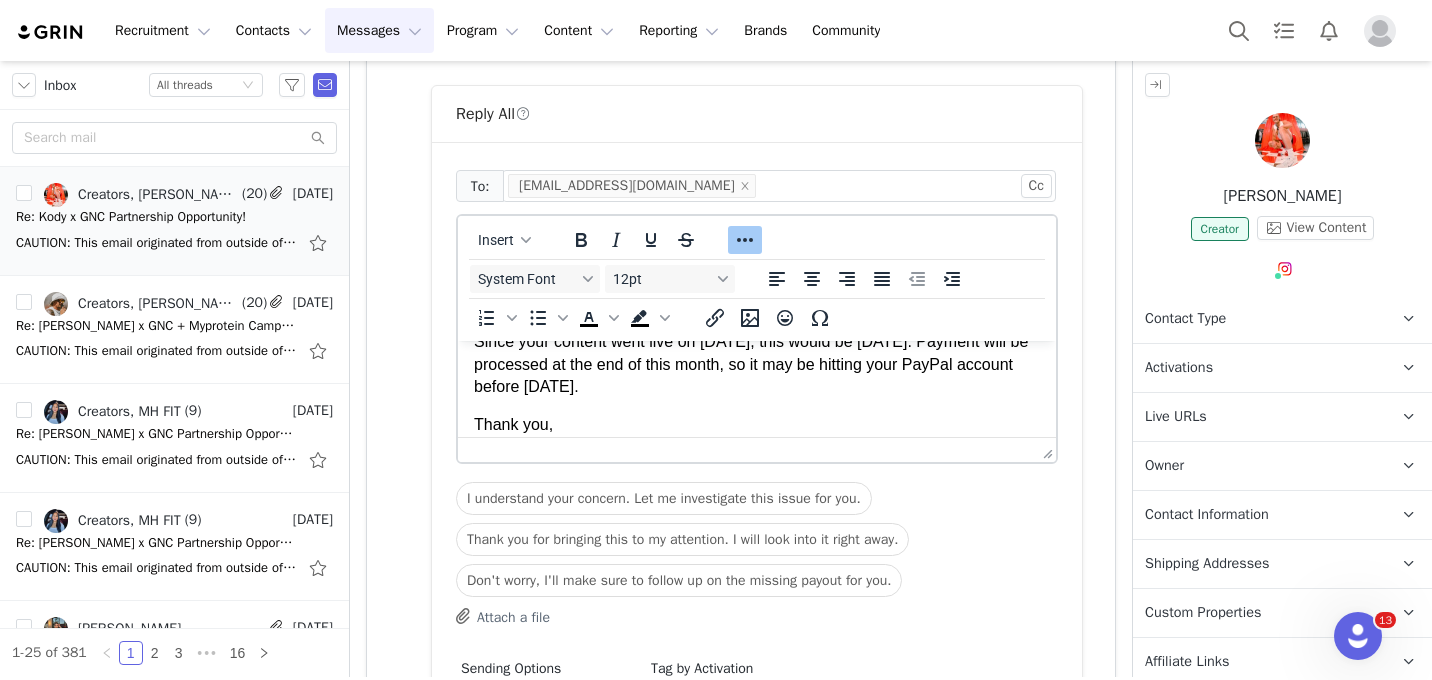 scroll, scrollTop: 163, scrollLeft: 0, axis: vertical 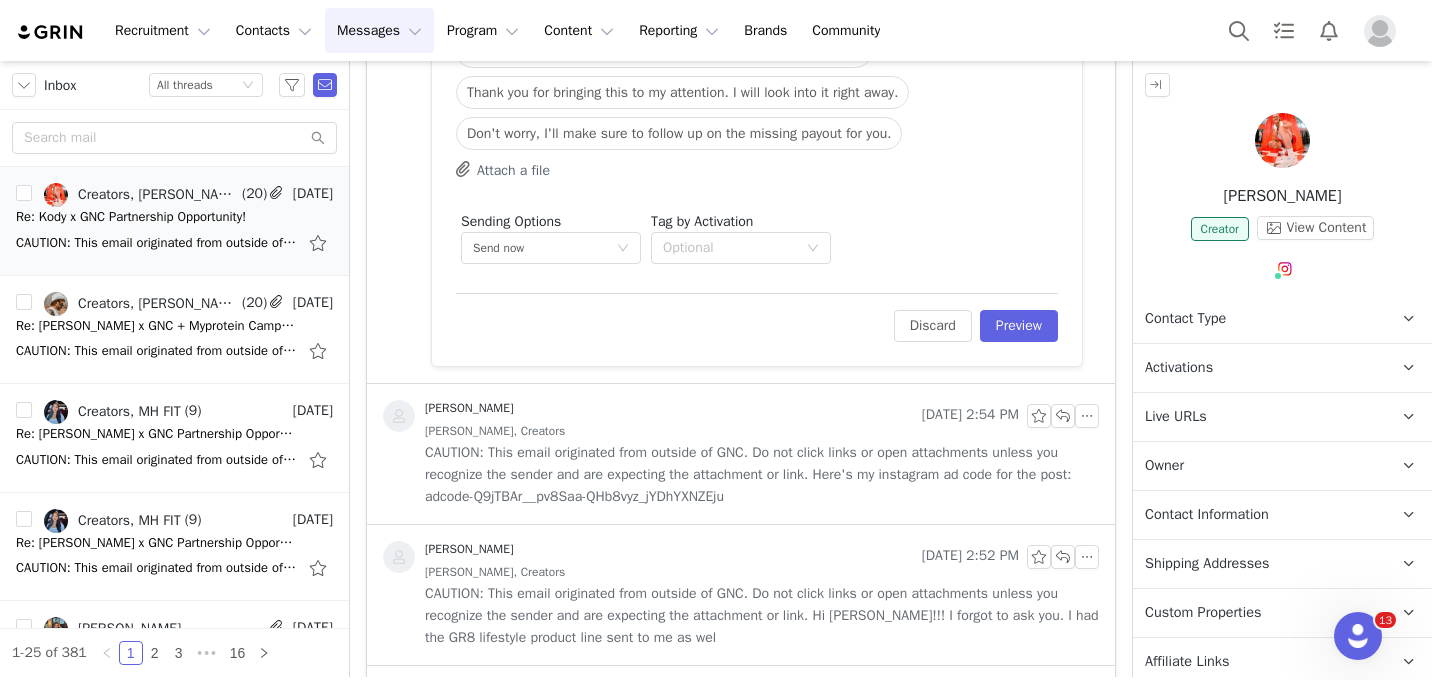 click on "To: [EMAIL_ADDRESS][DOMAIN_NAME]       Cc  Cc:       Insert System Font 12pt To open the popup, press Shift+Enter To open the popup, press Shift+Enter To open the popup, press Shift+Enter To open the popup, press Shift+Enter  I understand your concern. Let me investigate this issue for you.   Thank you for bringing this to my attention. I will look into it right away.   Don't worry, I'll make sure to follow up on the missing payout for you.  Attach a file Sending Options  Send now       This will be sent outside of your set  email hours .       Tag by Activation  Optional       Edit     Discard Preview" at bounding box center (757, 30) 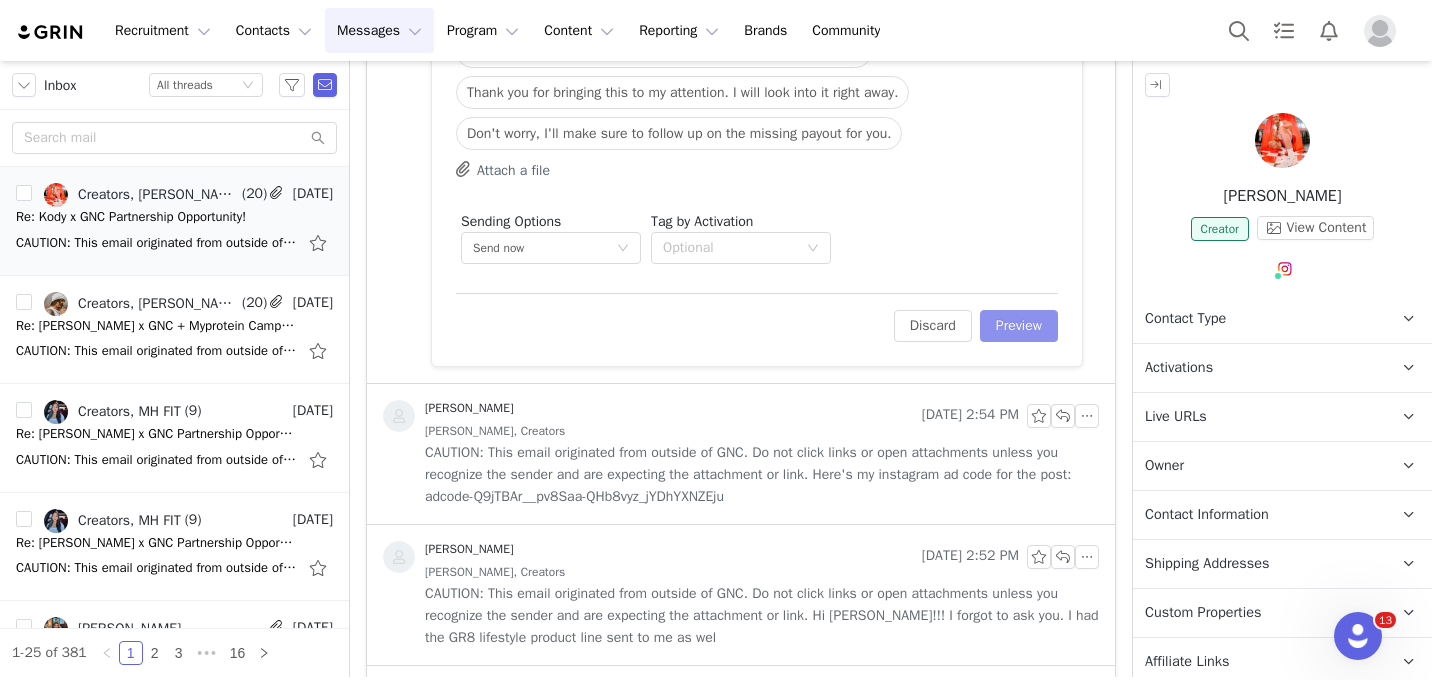 click on "Preview" at bounding box center (1019, 326) 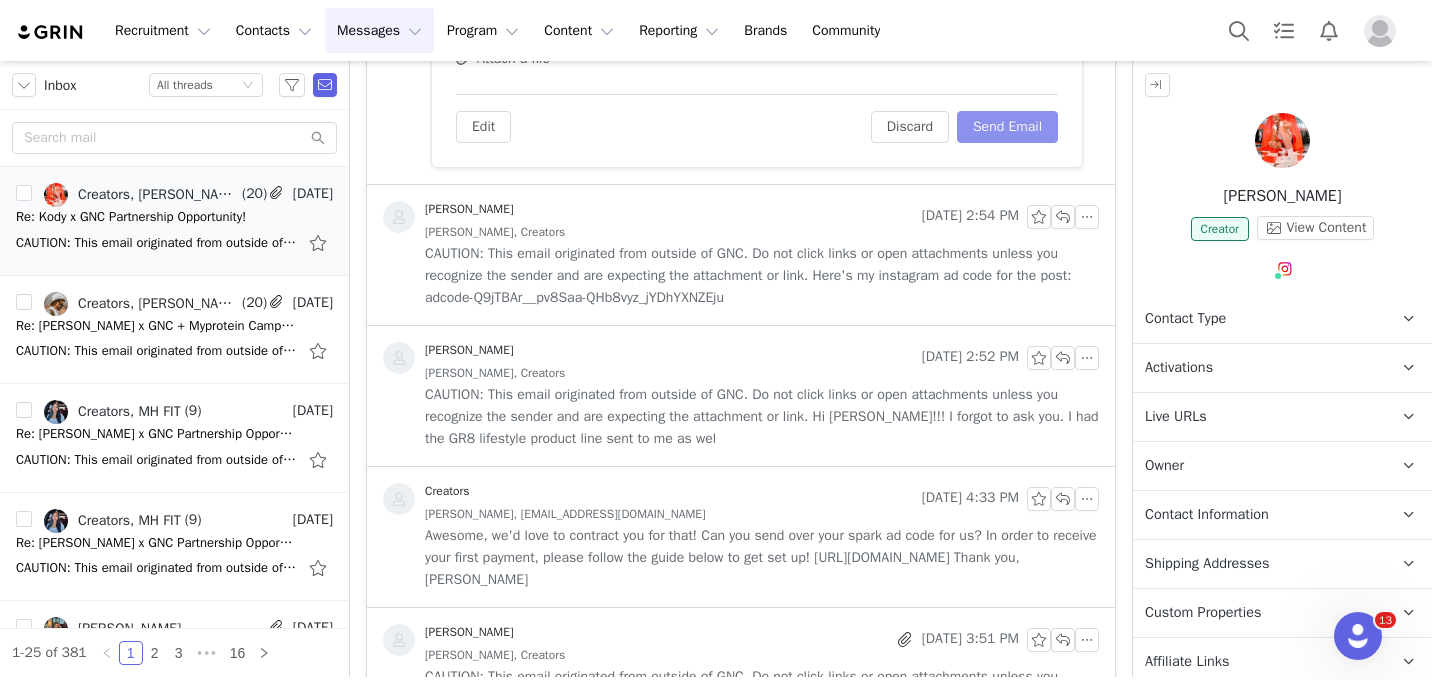scroll, scrollTop: 1550, scrollLeft: 0, axis: vertical 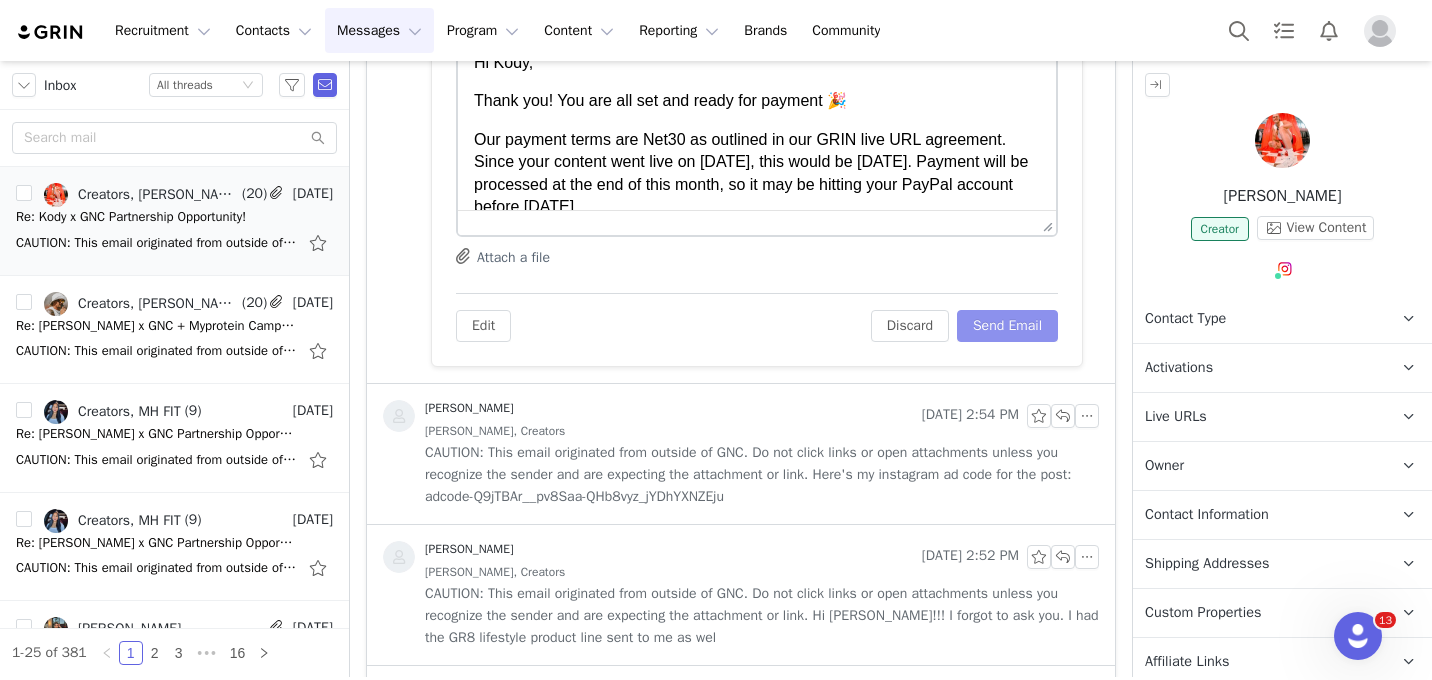 click on "Send Email" at bounding box center [1007, 326] 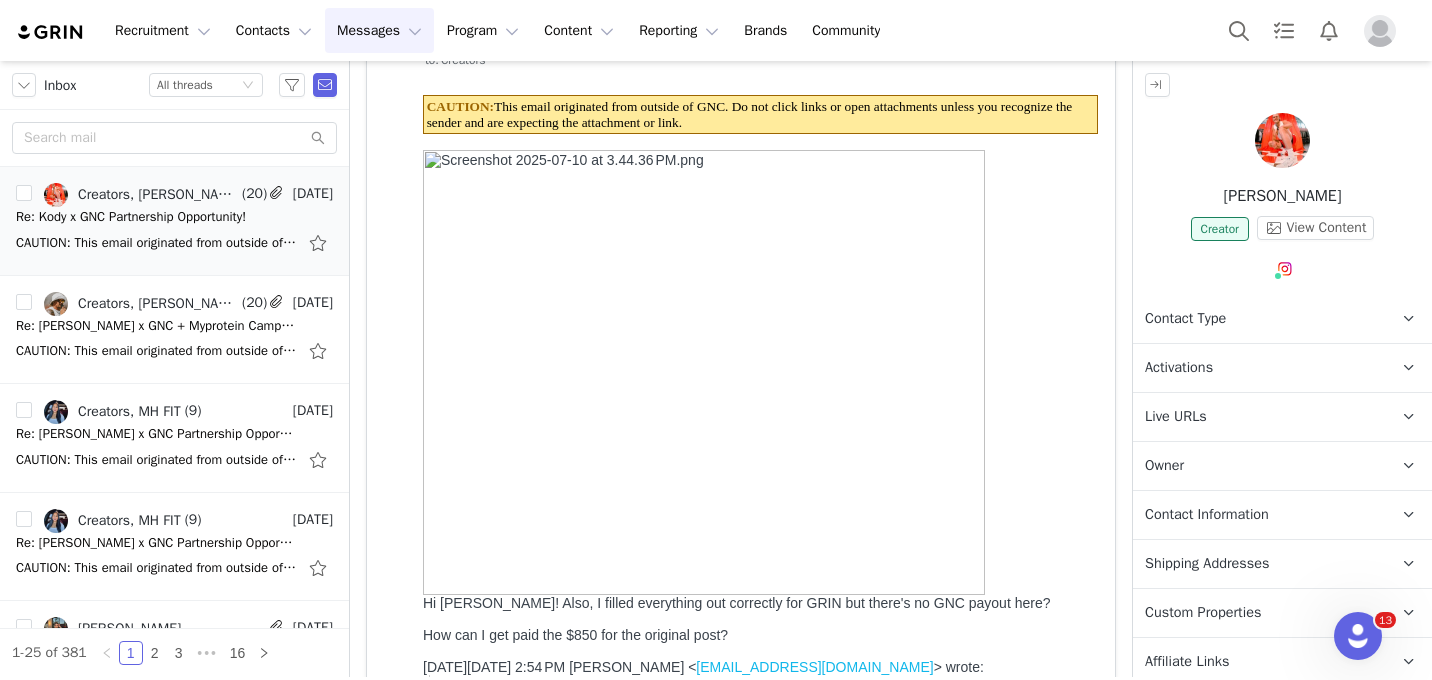 scroll, scrollTop: 0, scrollLeft: 0, axis: both 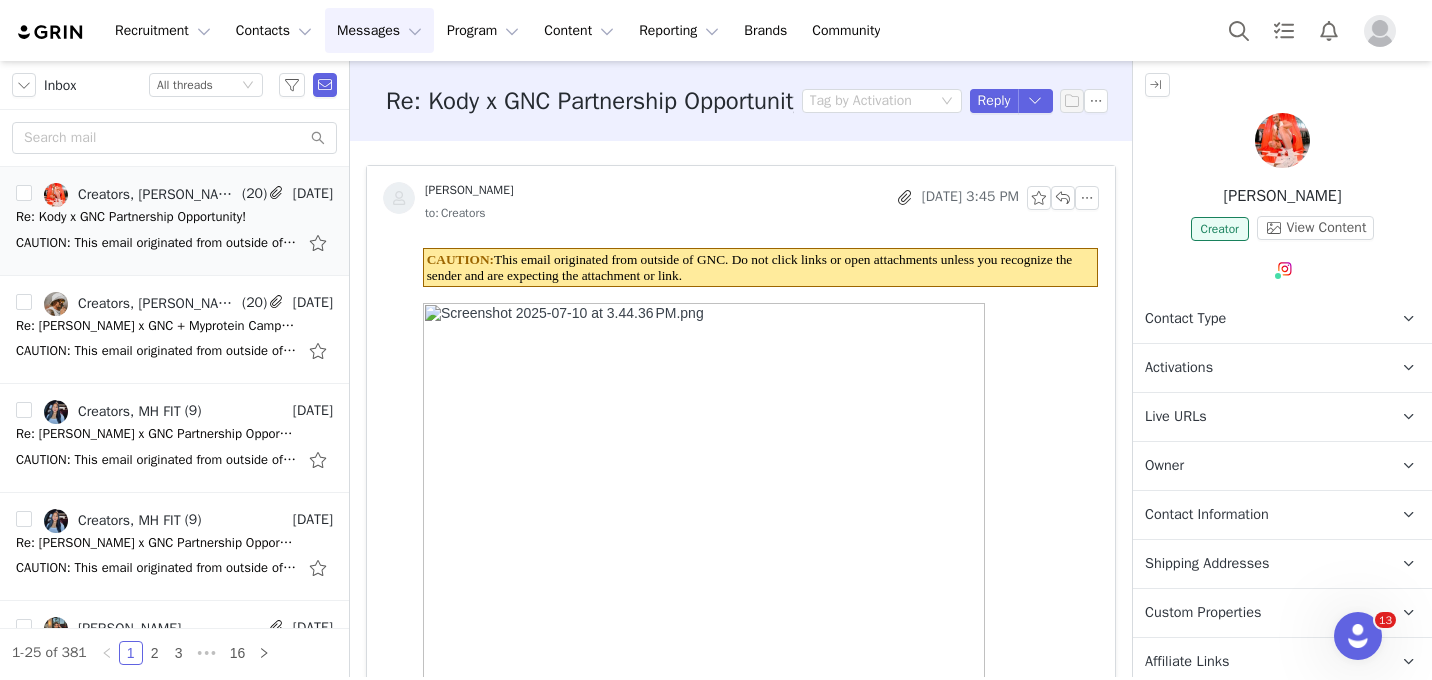 click at bounding box center (174, 138) 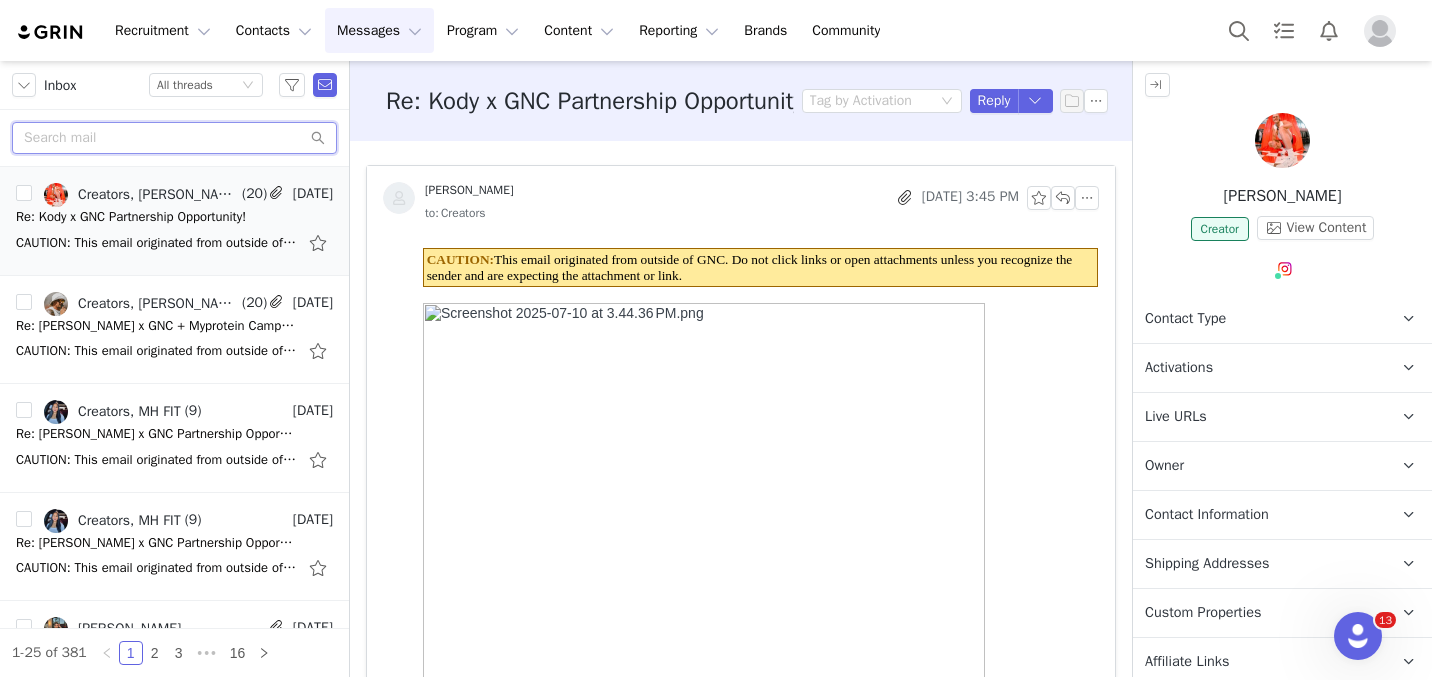 click at bounding box center [174, 138] 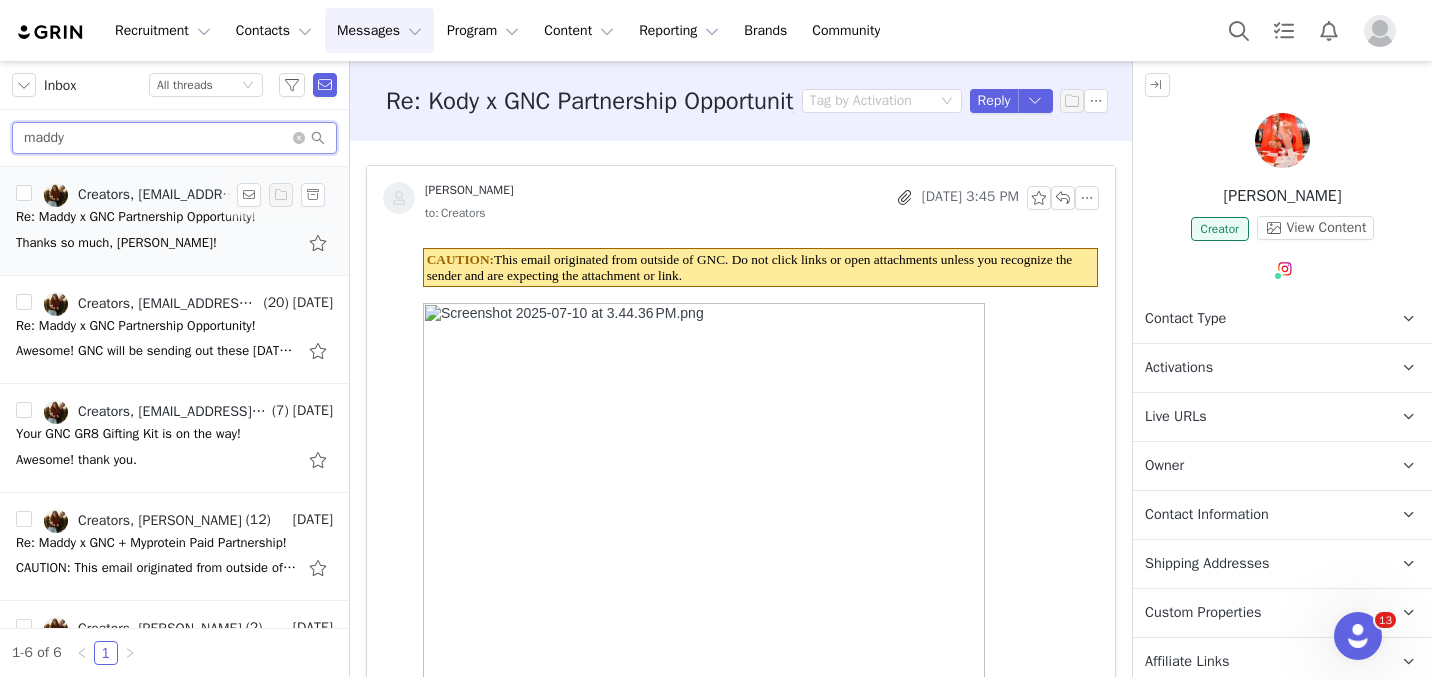 type on "maddy" 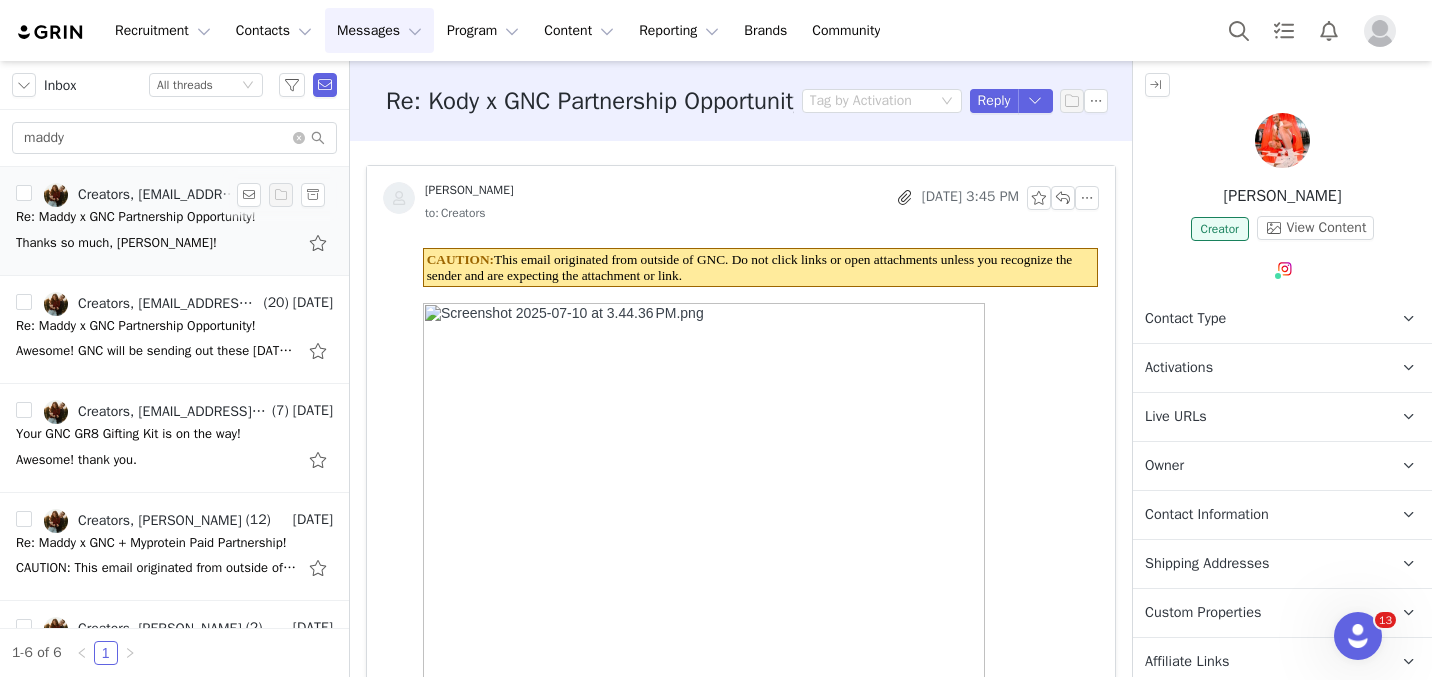 click on "Thanks so much, [PERSON_NAME]!" at bounding box center (161, 243) 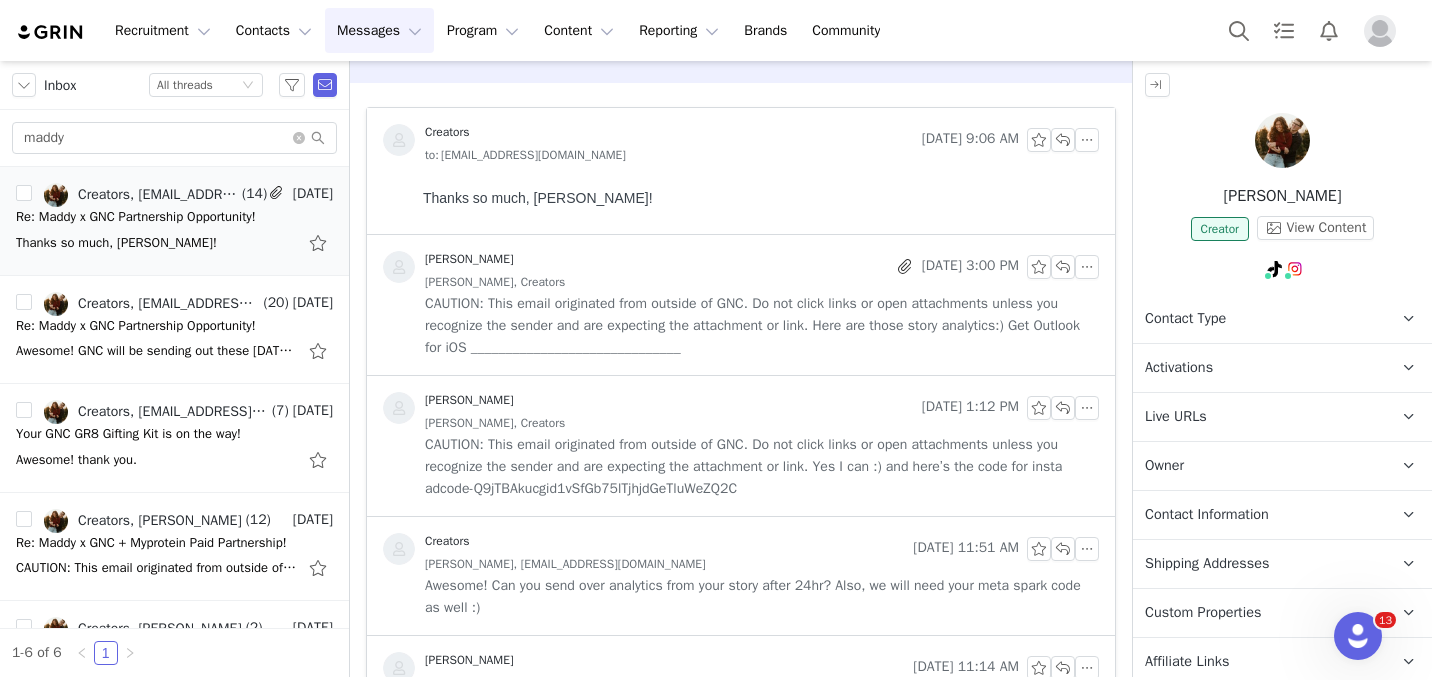 scroll, scrollTop: 0, scrollLeft: 0, axis: both 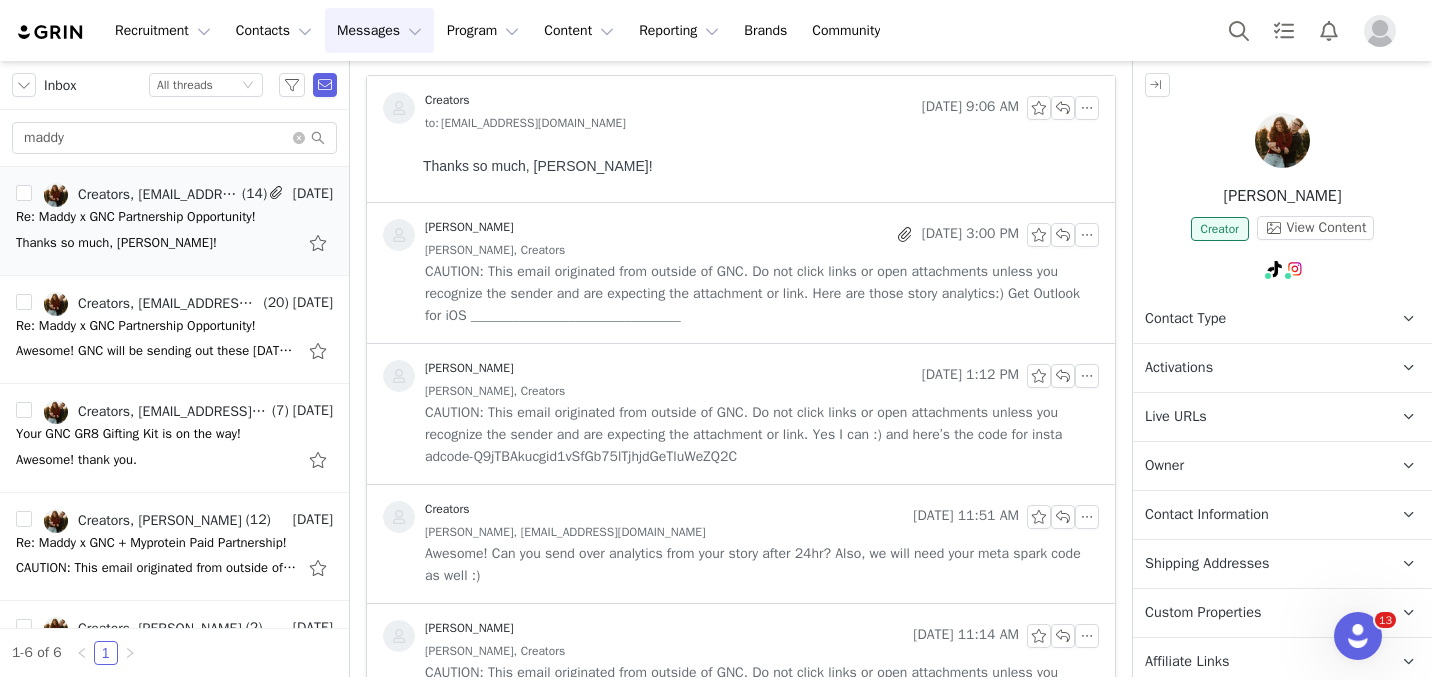 click on "CAUTION: This email originated from outside of GNC. Do not click links or open attachments unless you recognize the sender and are expecting the attachment or link.
Here are those story analytics:)
Get Outlook for iOS
______________________________" at bounding box center [762, 294] 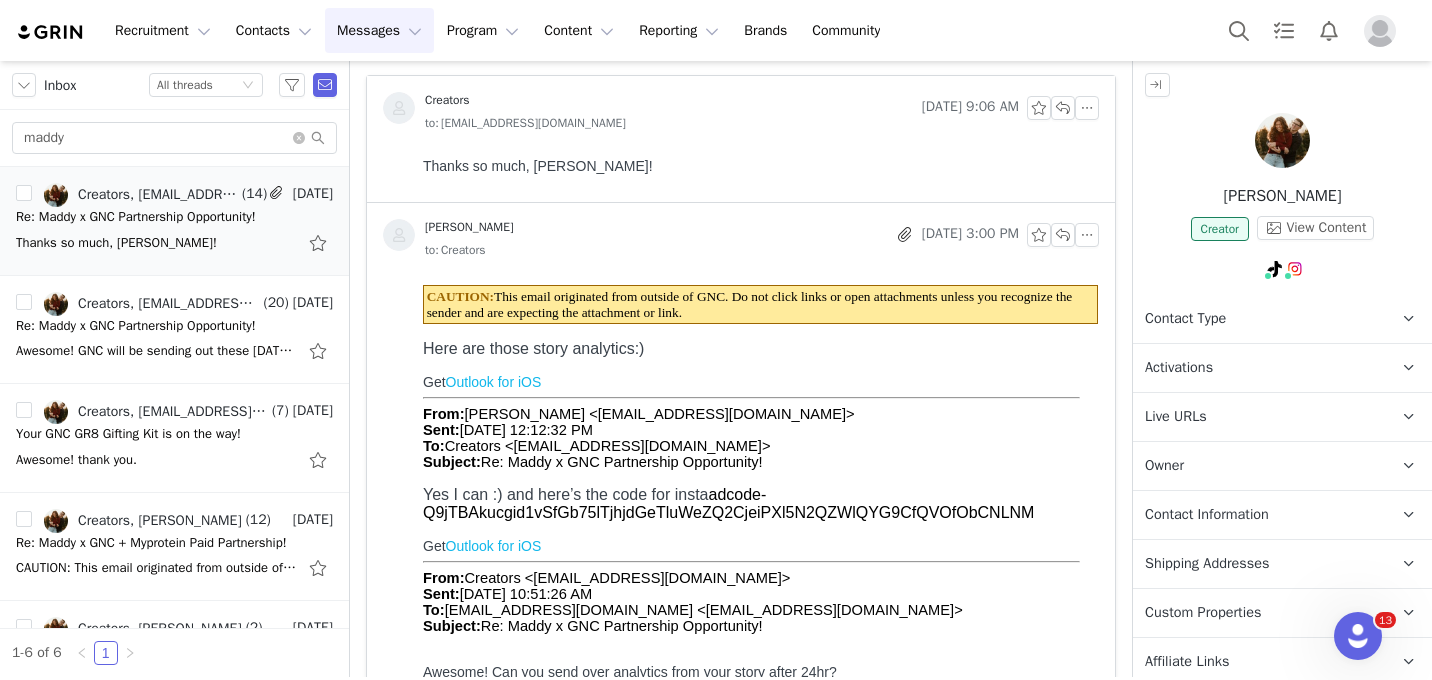 scroll, scrollTop: 0, scrollLeft: 0, axis: both 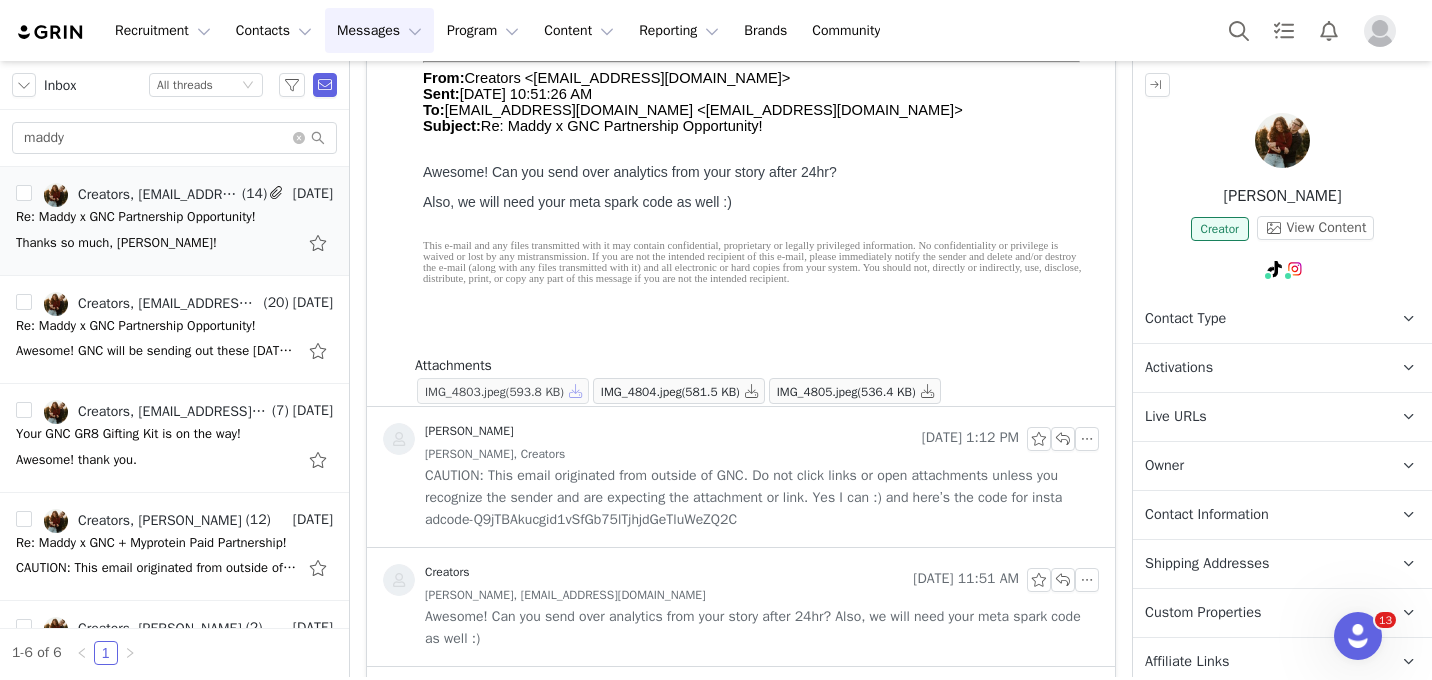 click at bounding box center (576, 391) 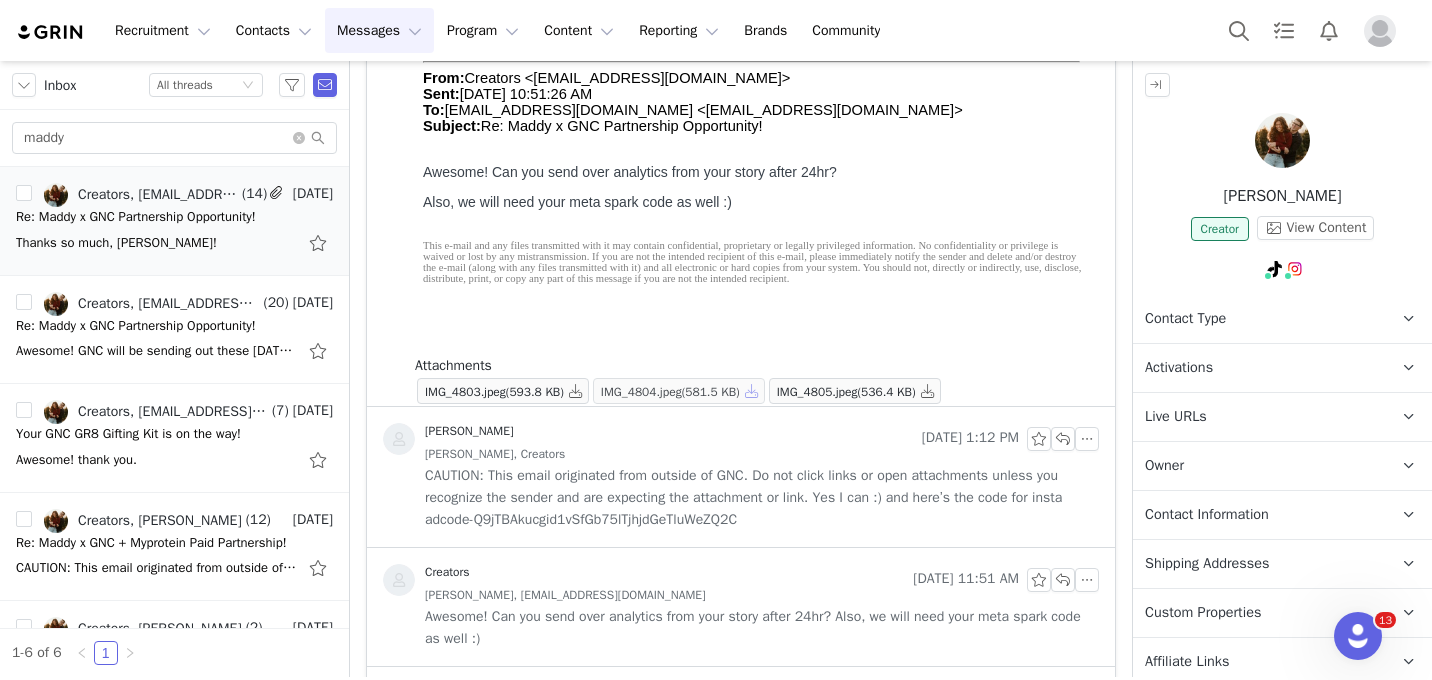 click at bounding box center (752, 391) 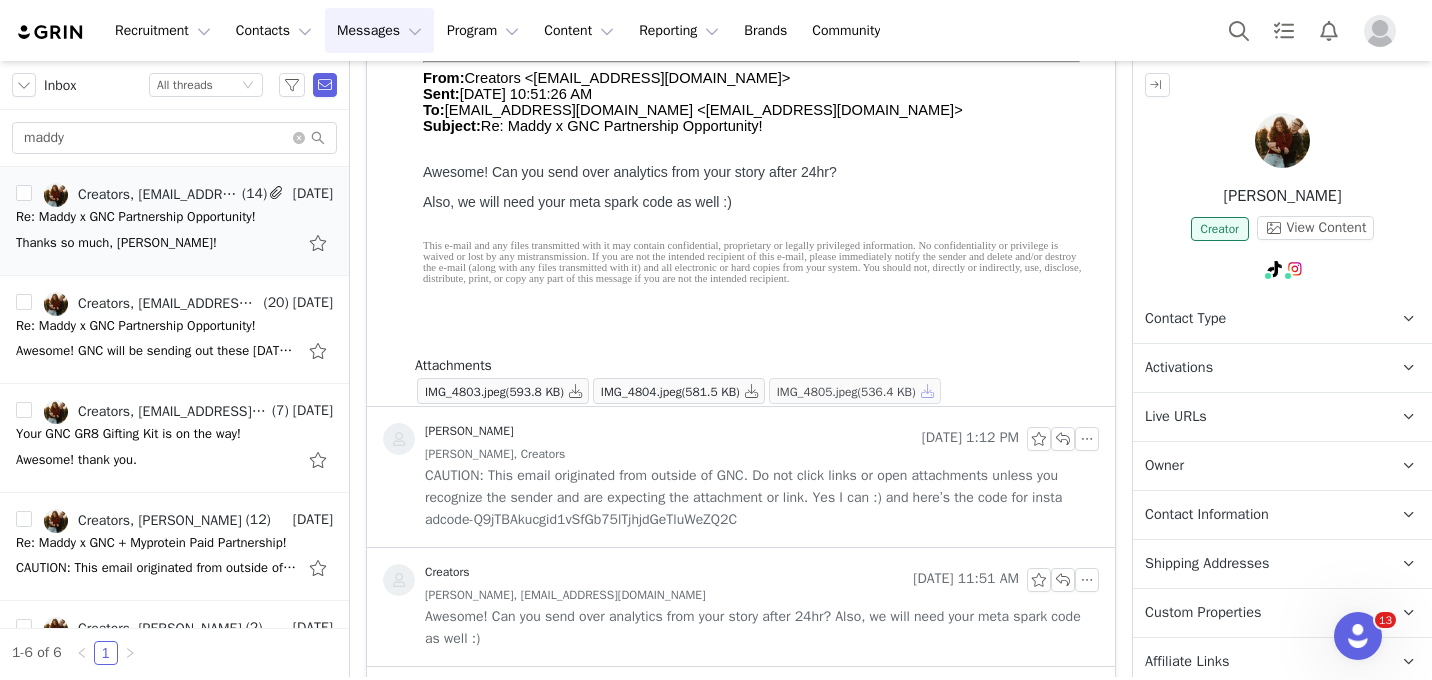 click at bounding box center (928, 391) 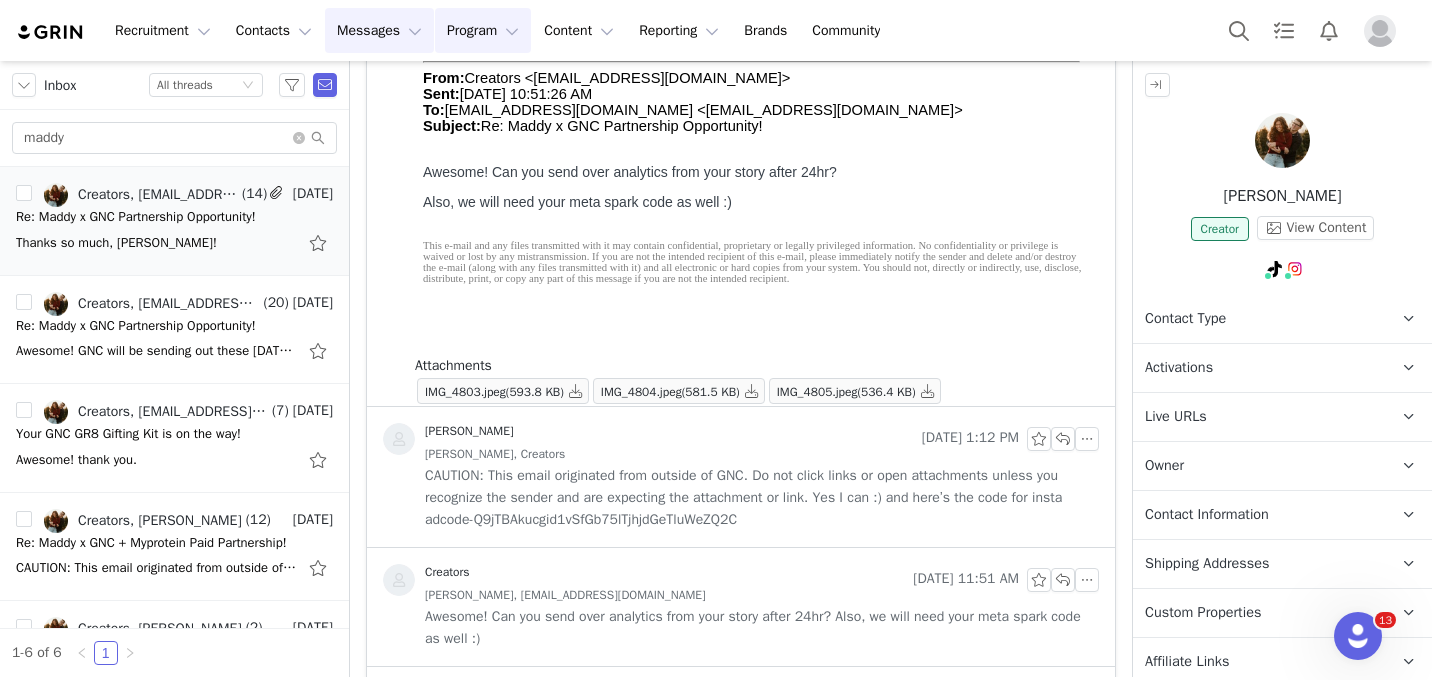 click on "Program Program" at bounding box center (483, 30) 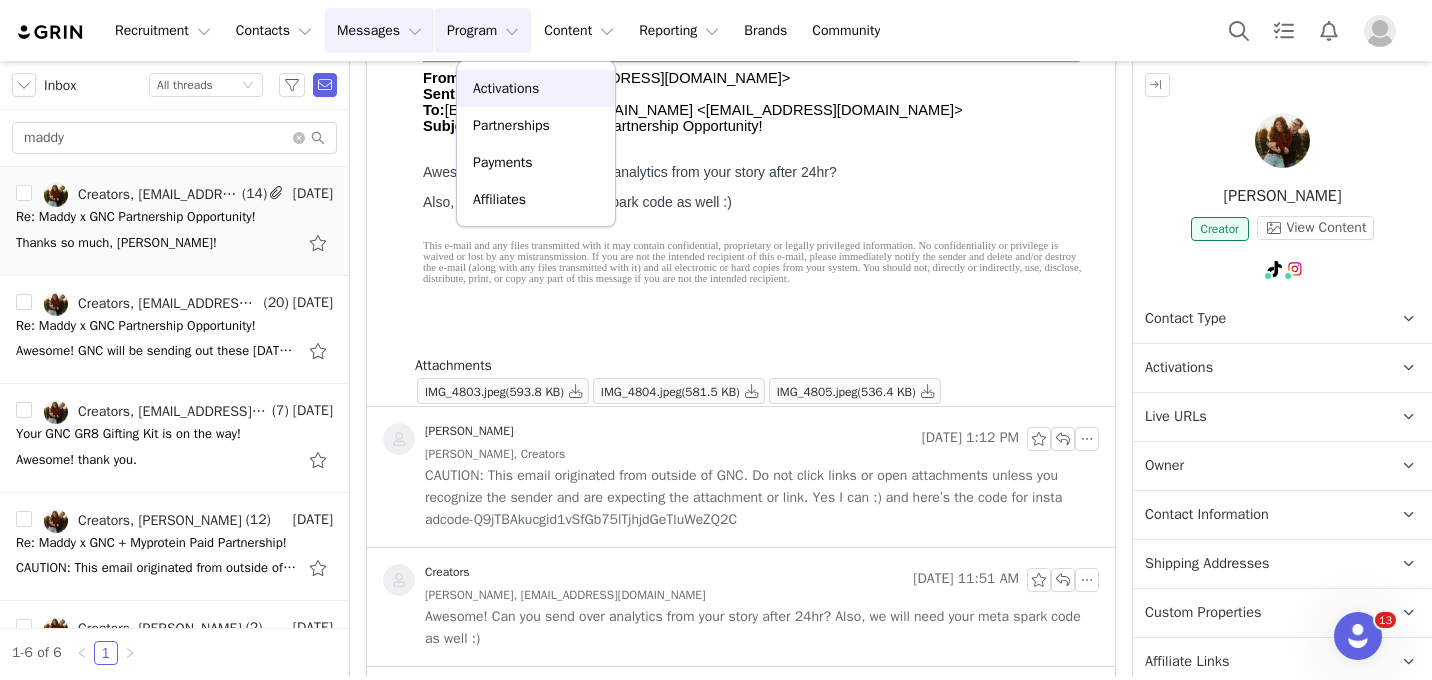 click on "Activations" at bounding box center (536, 88) 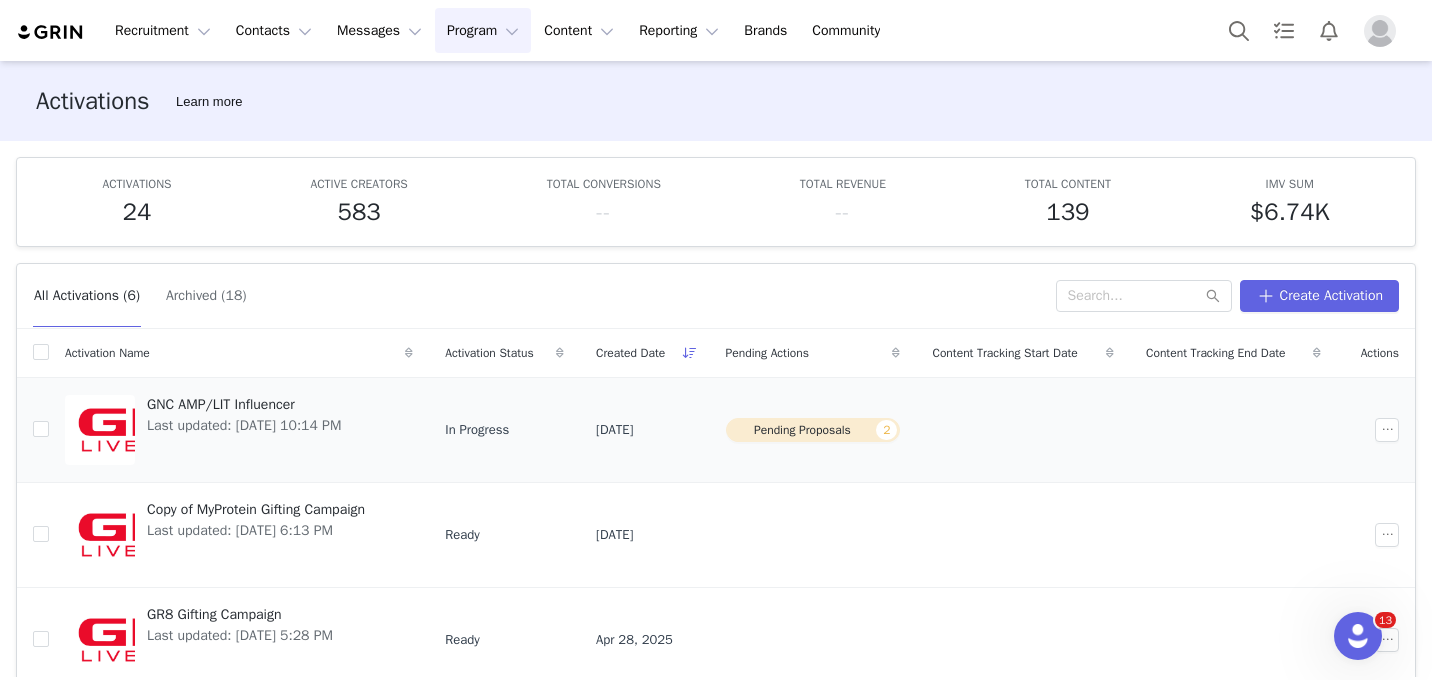 click on "Last updated: [DATE] 10:14 PM" at bounding box center [244, 425] 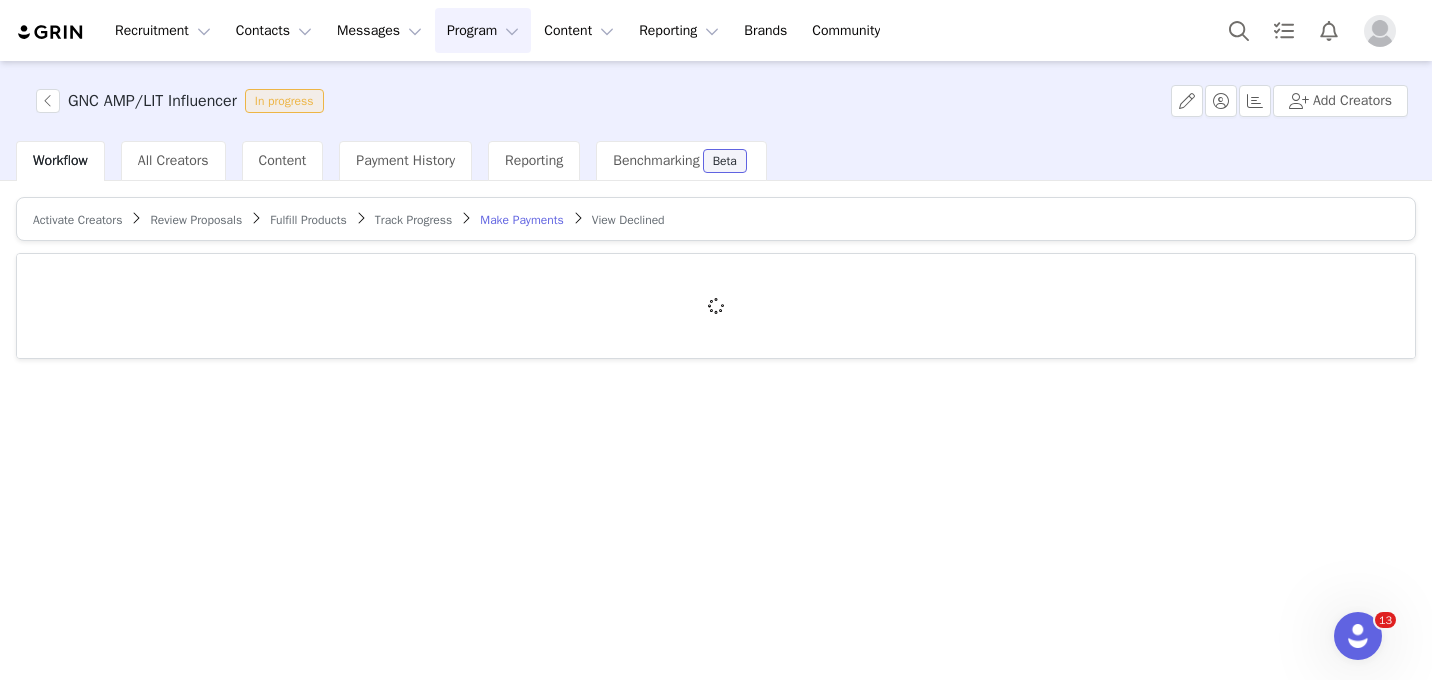 click at bounding box center (1380, 31) 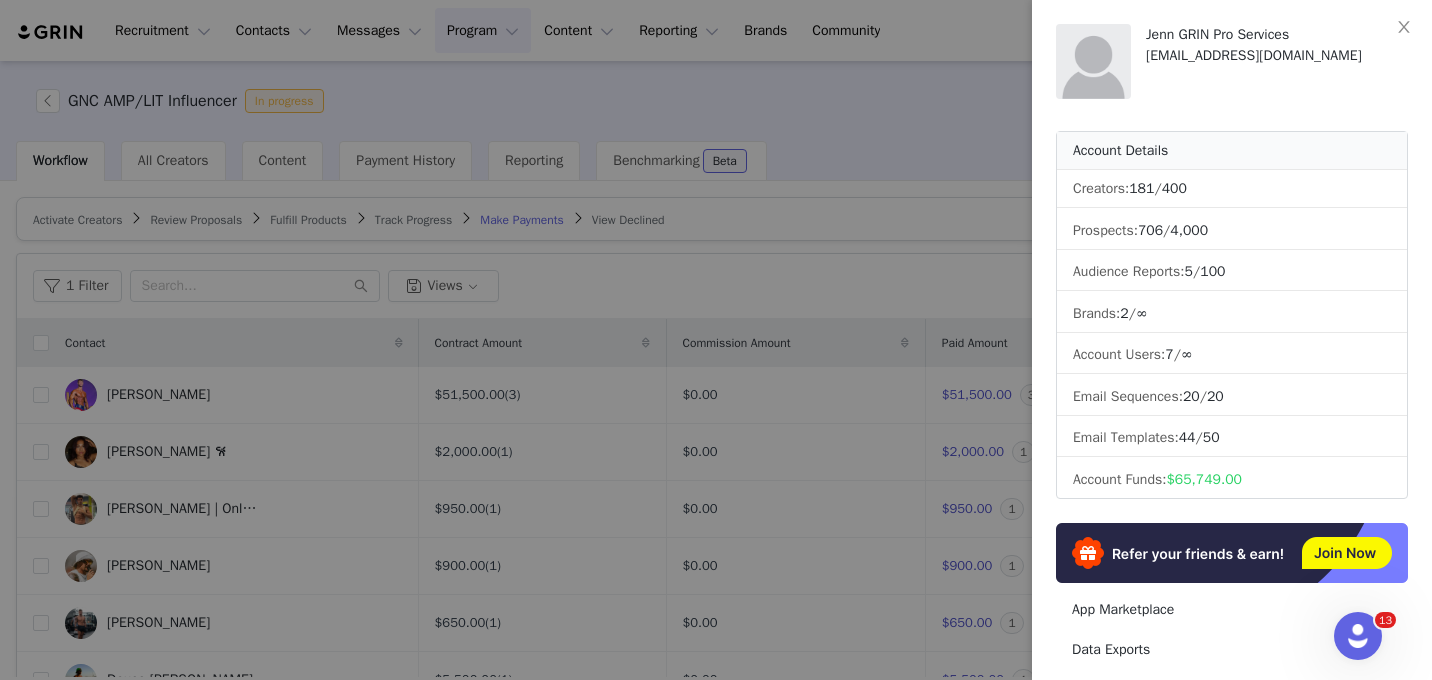 click at bounding box center [716, 340] 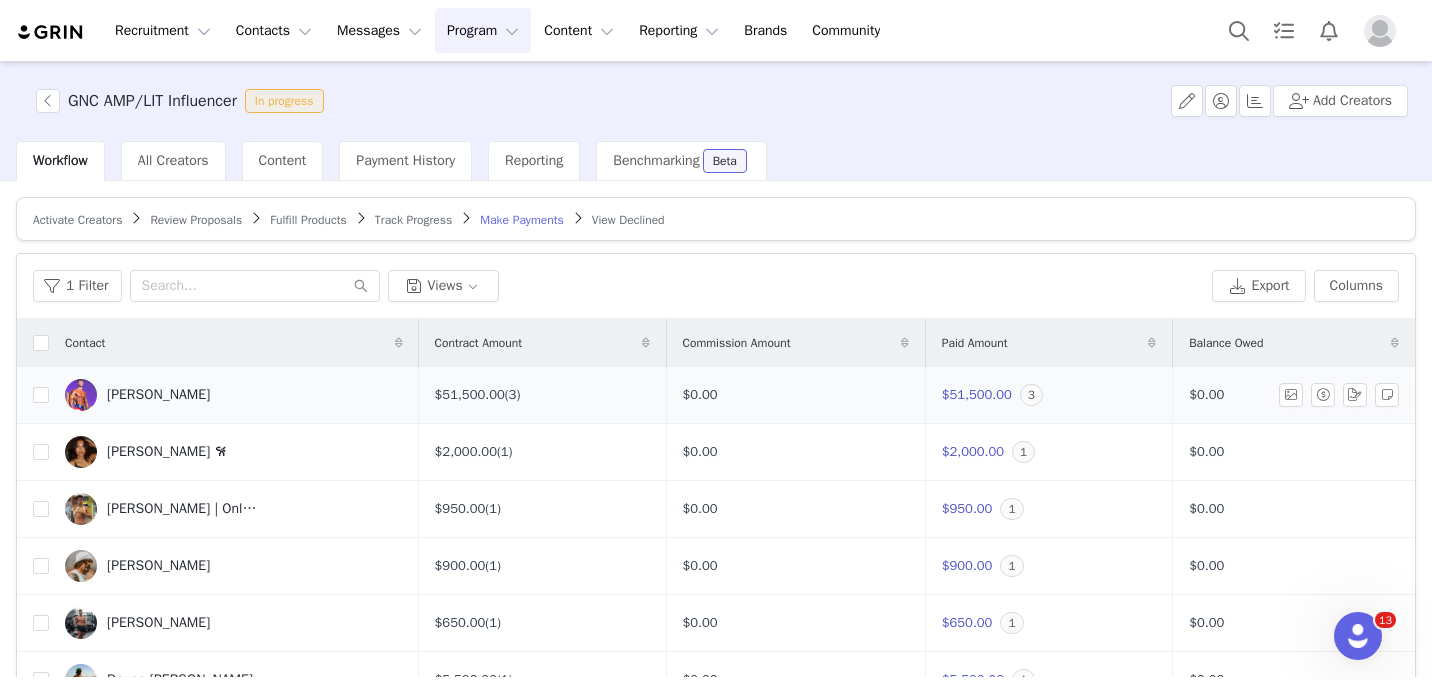 click at bounding box center (81, 395) 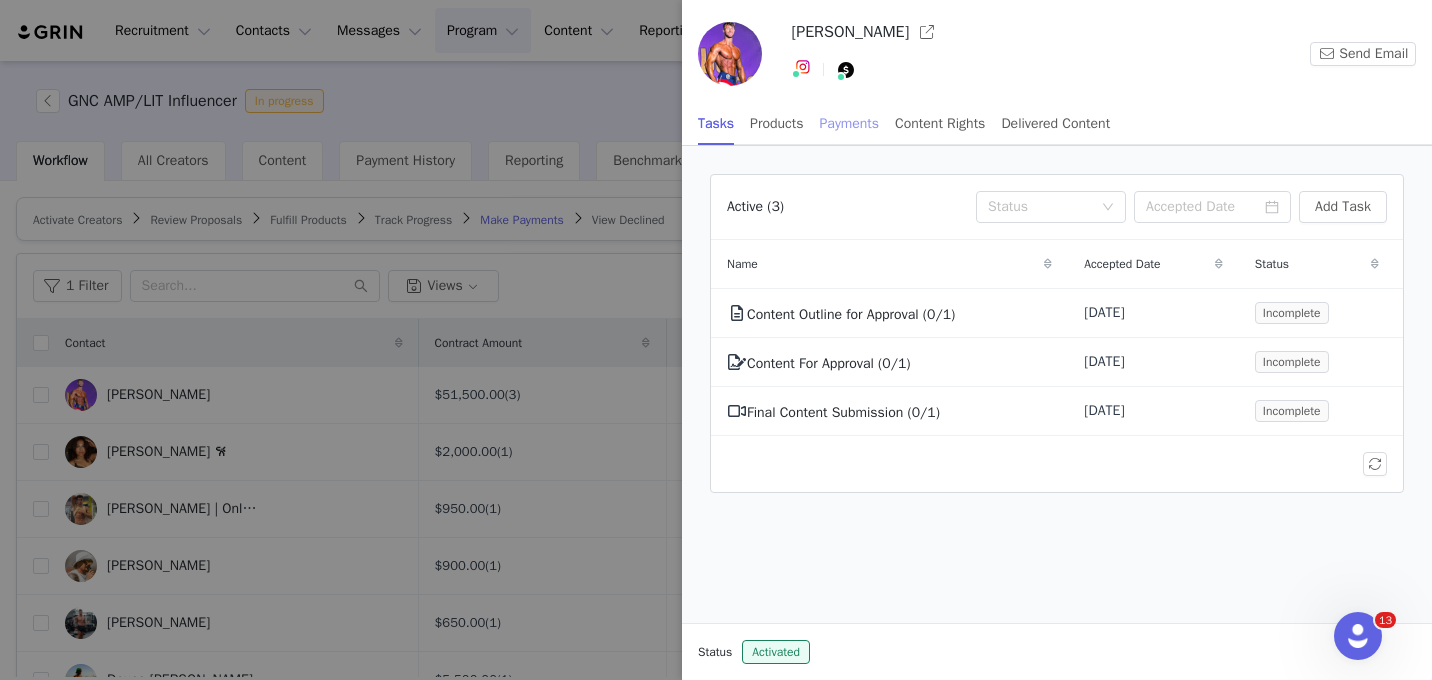 click on "Payments" at bounding box center (850, 123) 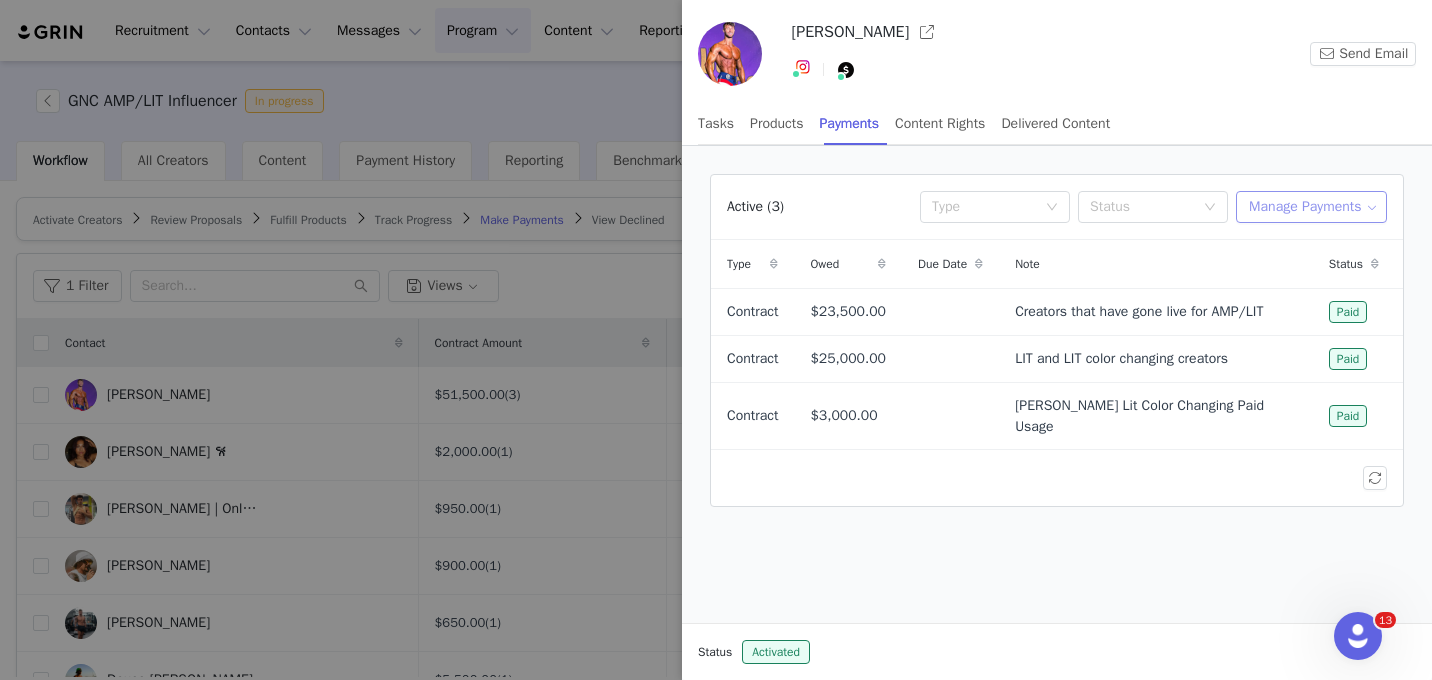 click on "Manage Payments" at bounding box center [1311, 207] 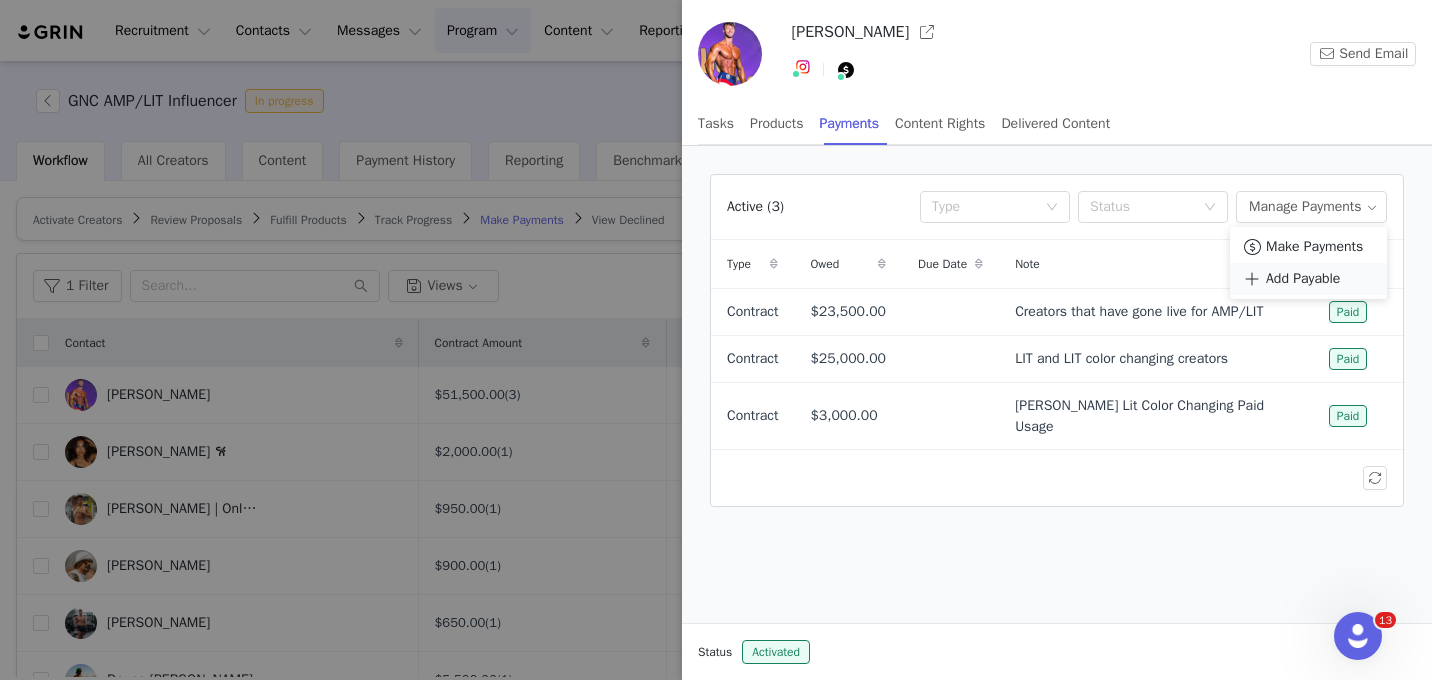 click on "Add Payable" at bounding box center (1303, 279) 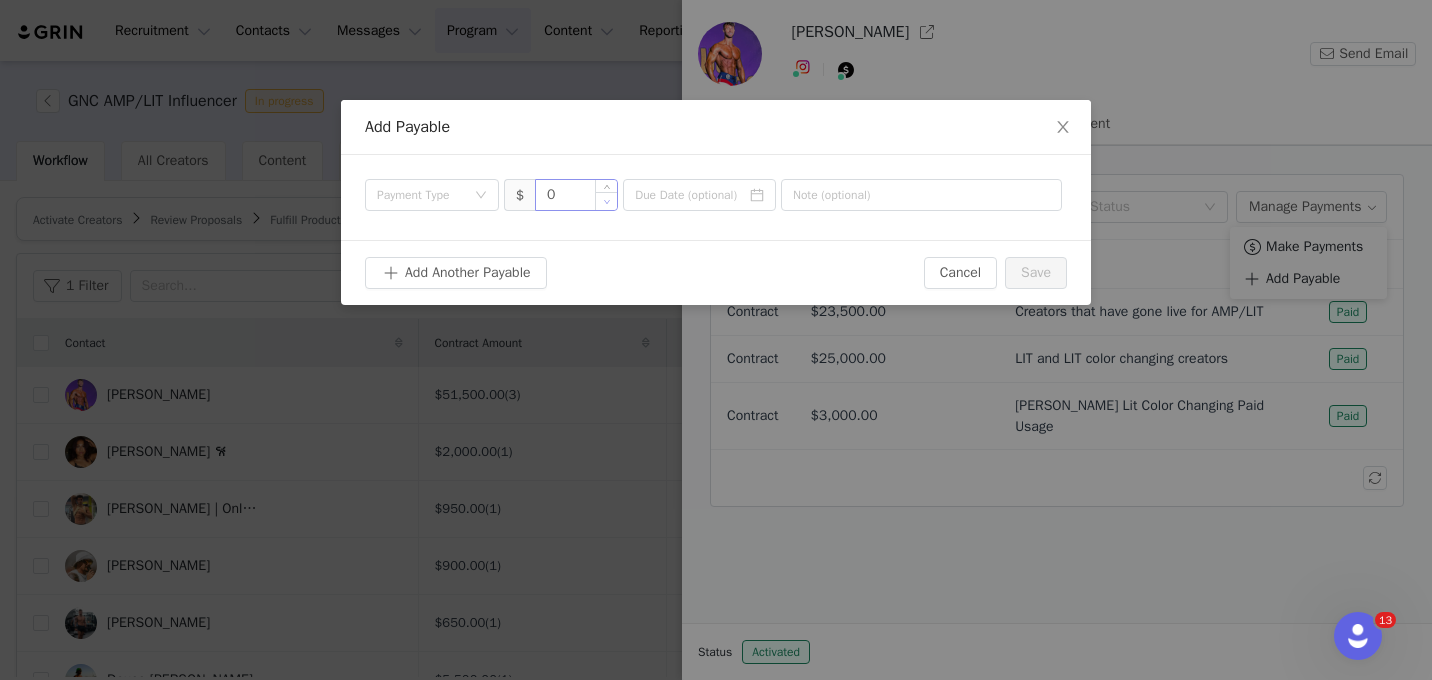 click 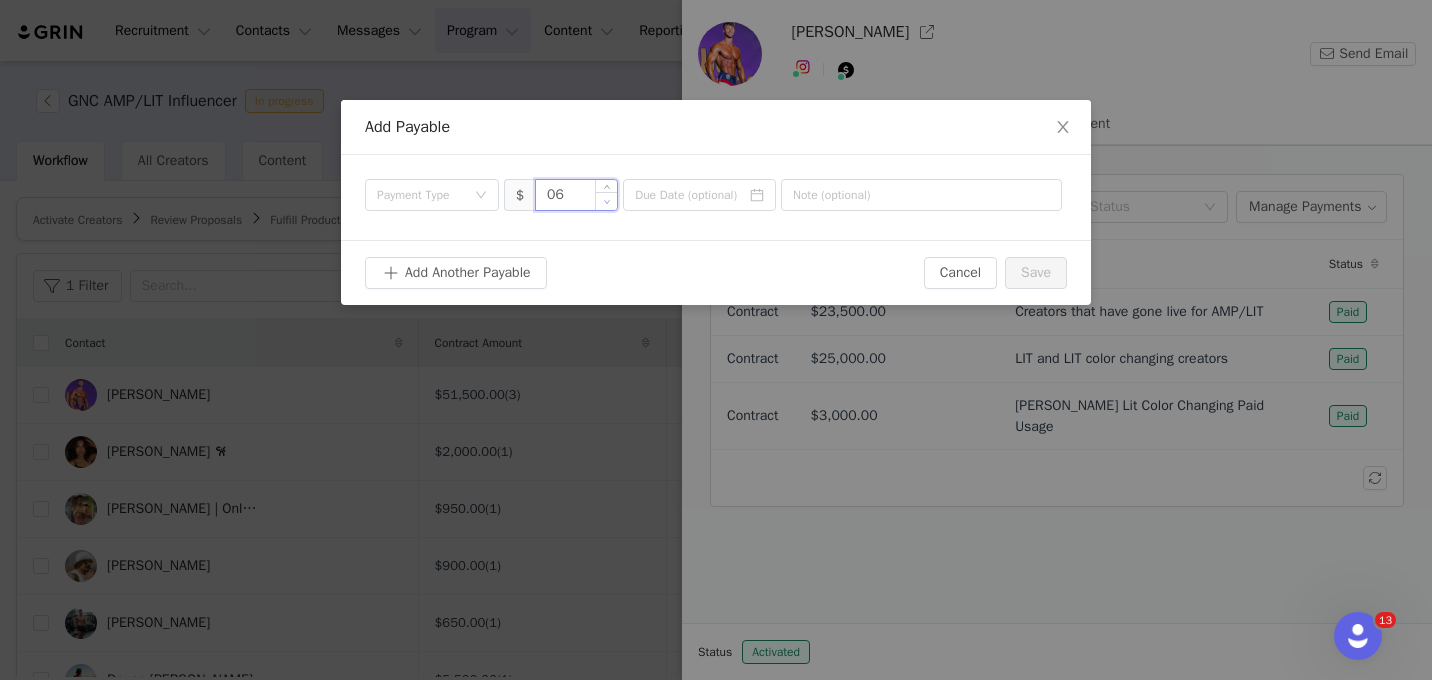 type on "0" 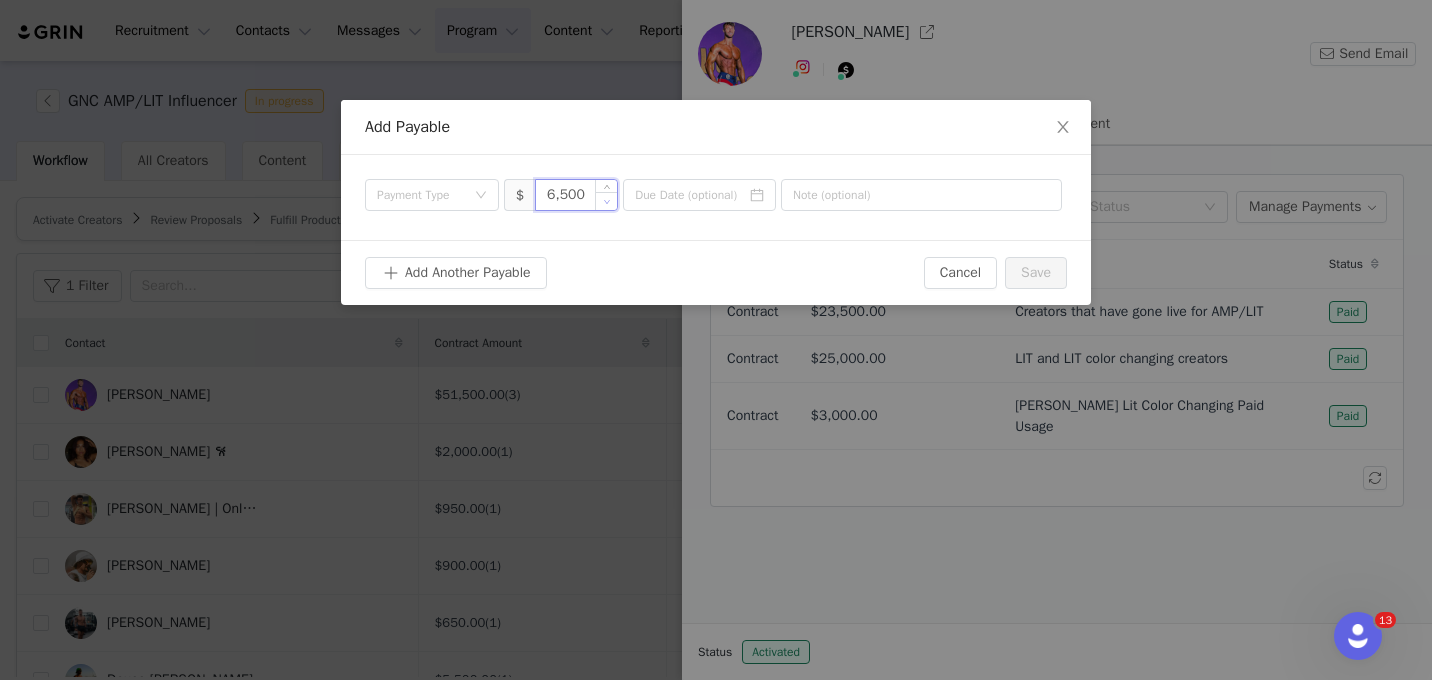 type on "6,500" 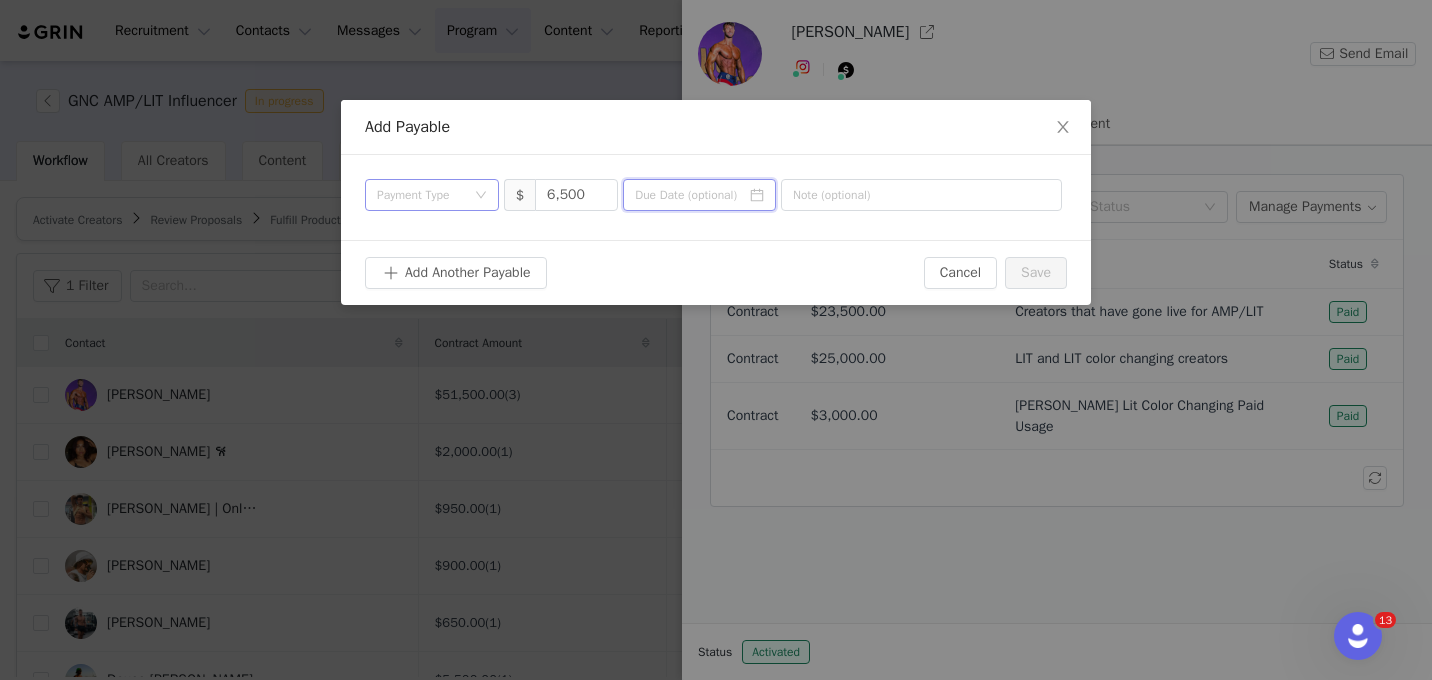 click on "Payment Type" at bounding box center [421, 195] 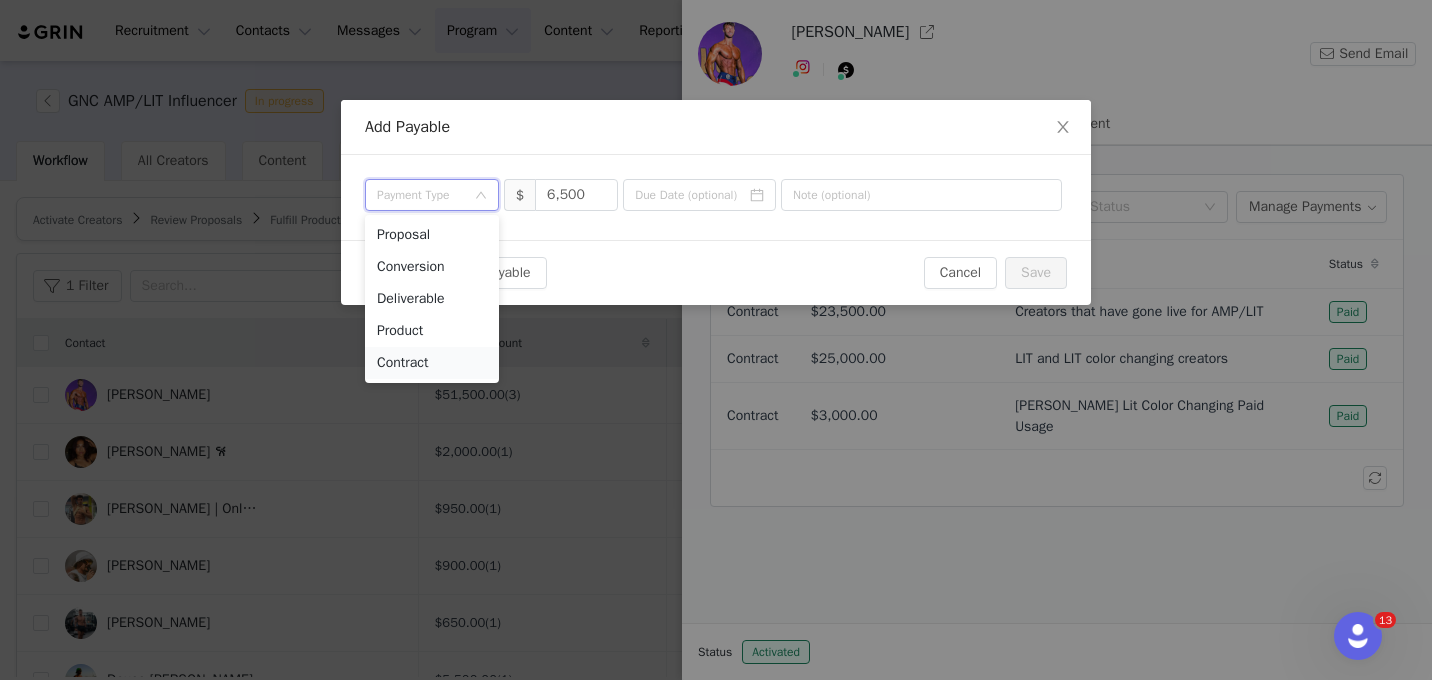 click on "Contract" at bounding box center (432, 363) 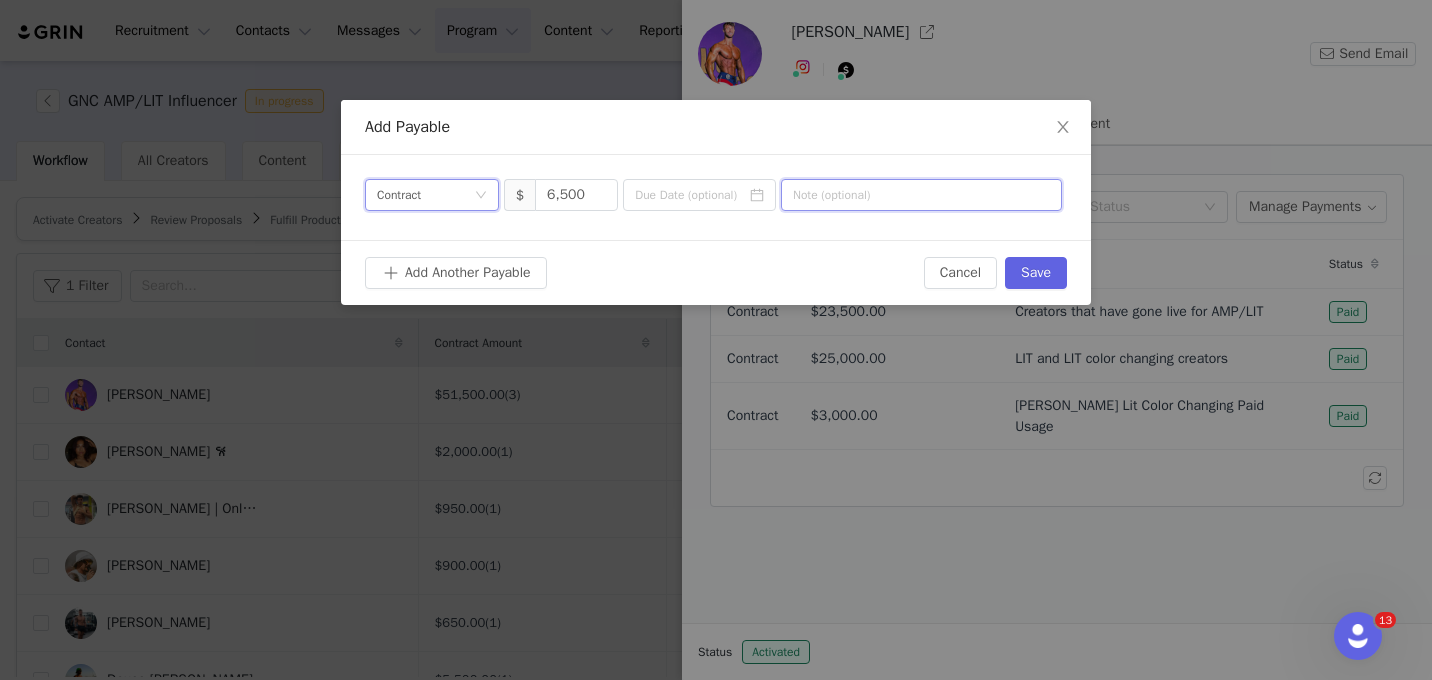 click at bounding box center [921, 195] 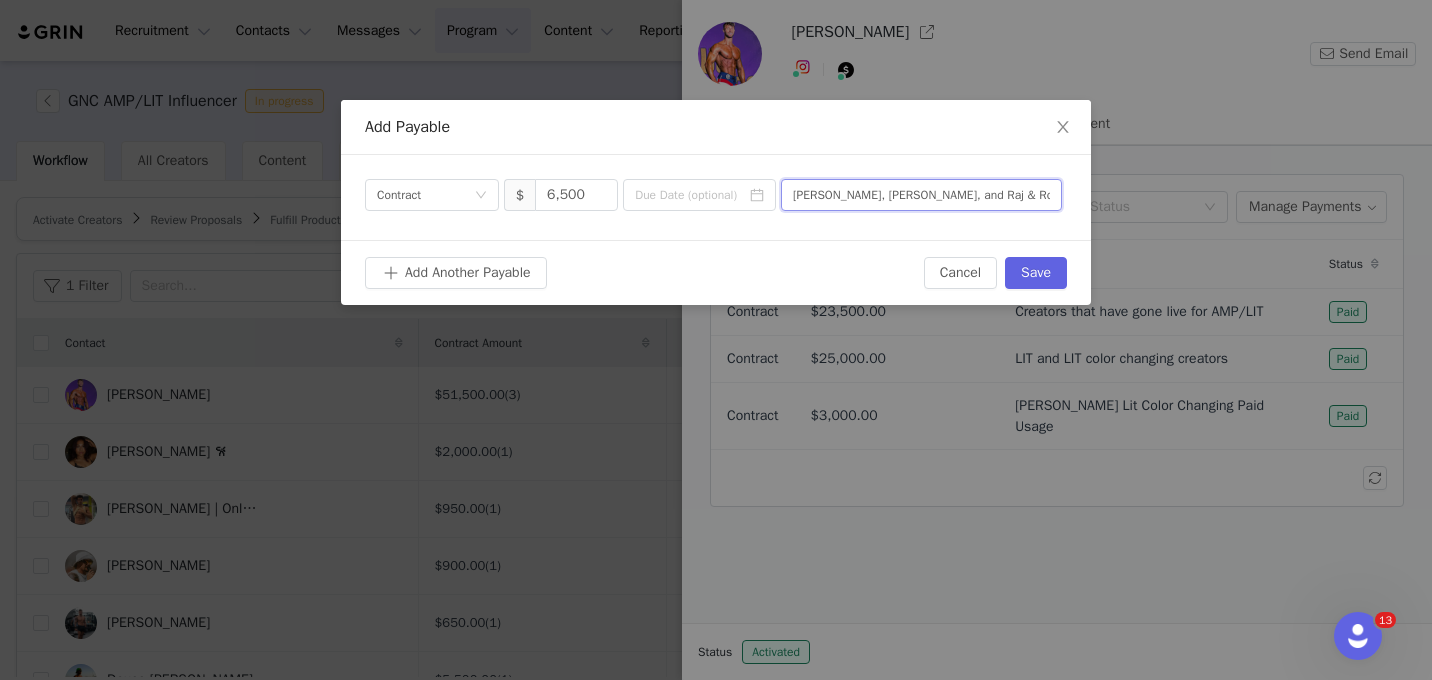 type on "[PERSON_NAME], [PERSON_NAME], and Raj & Roh Curated Fue" 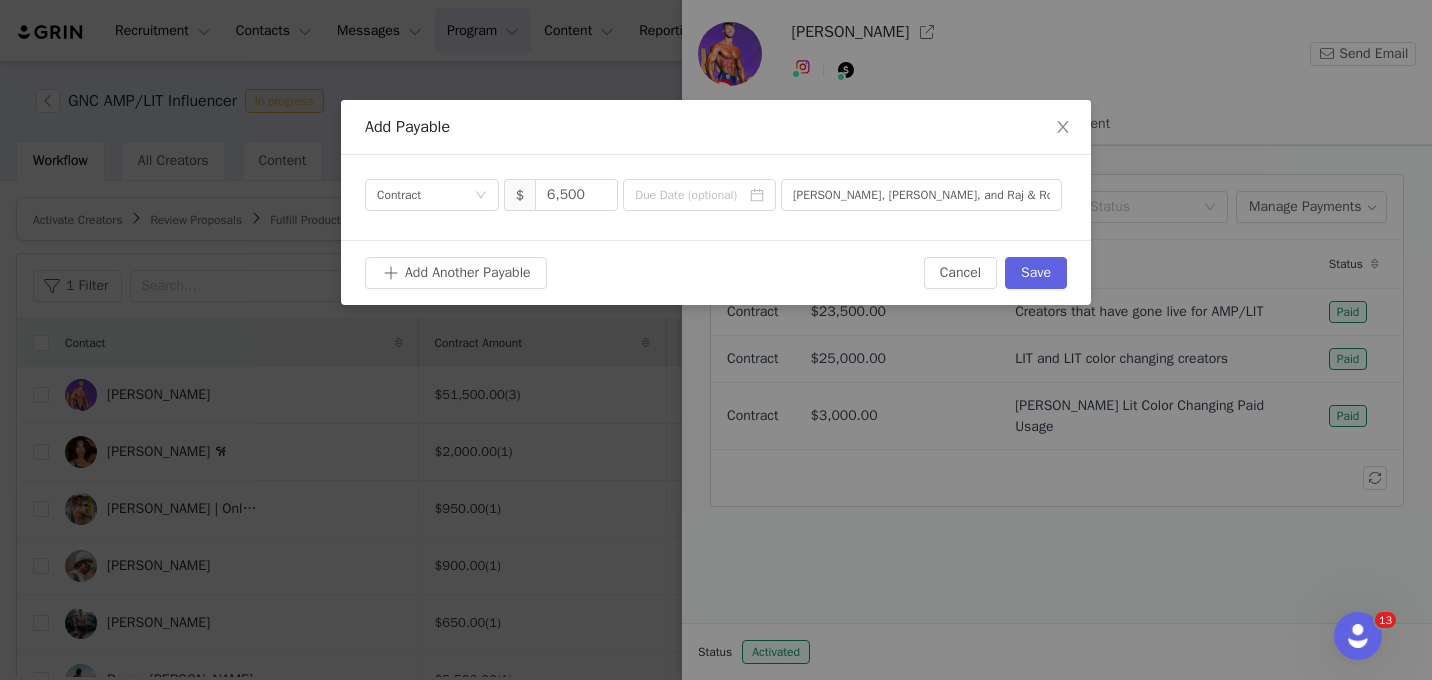 click on "Add Another Payable     Cancel Save" at bounding box center (716, 272) 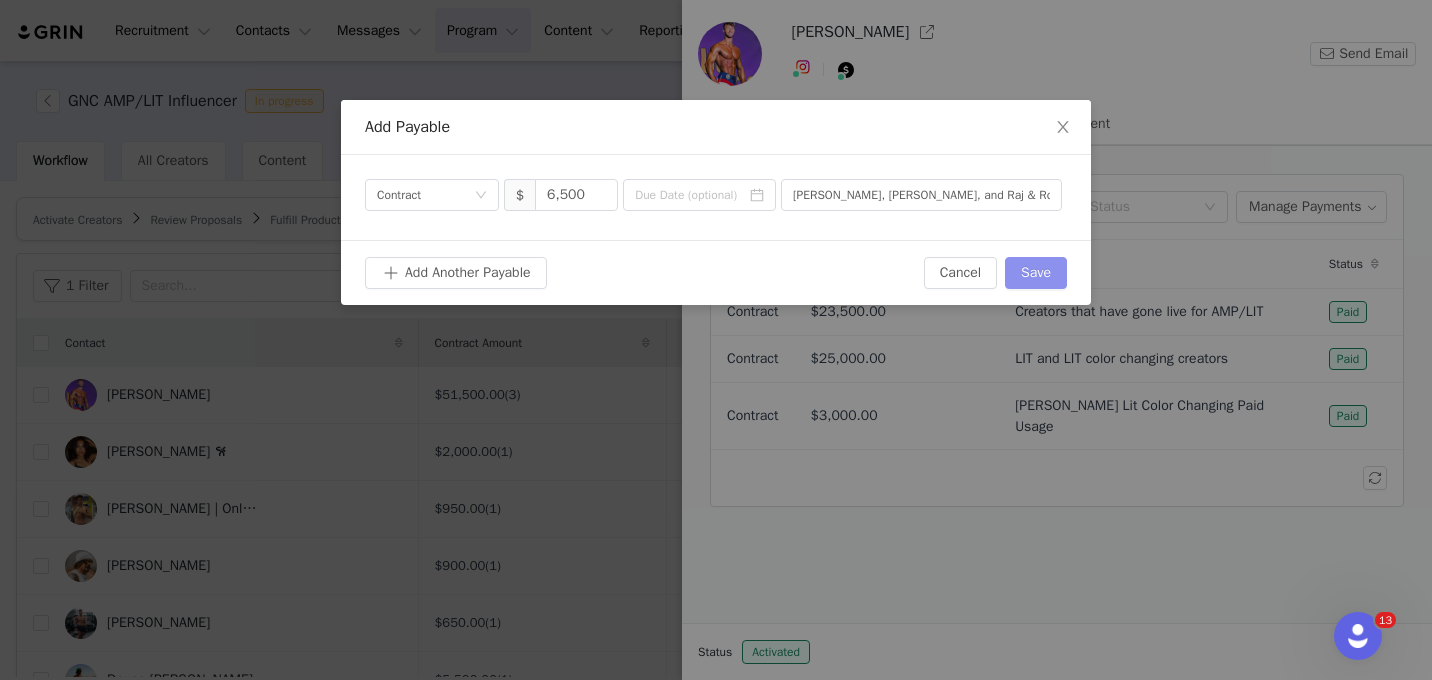 click on "Save" at bounding box center (1036, 273) 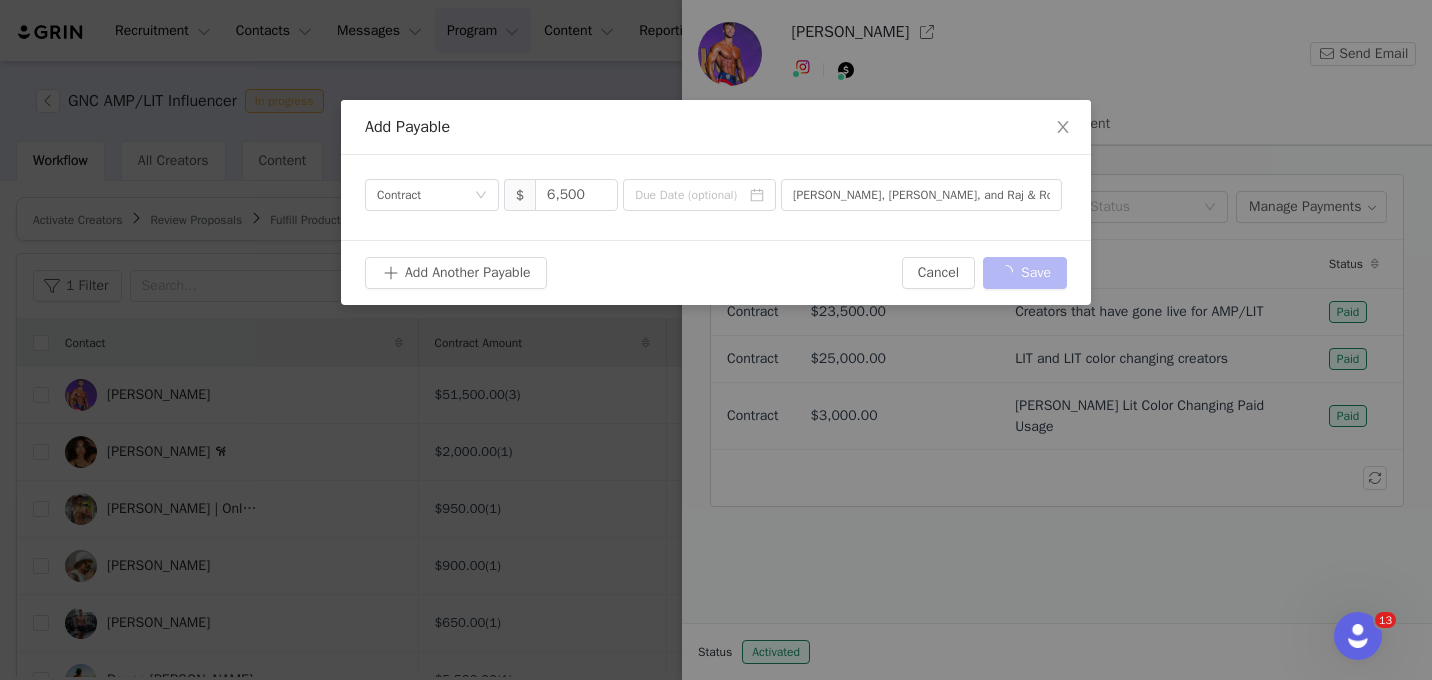 type 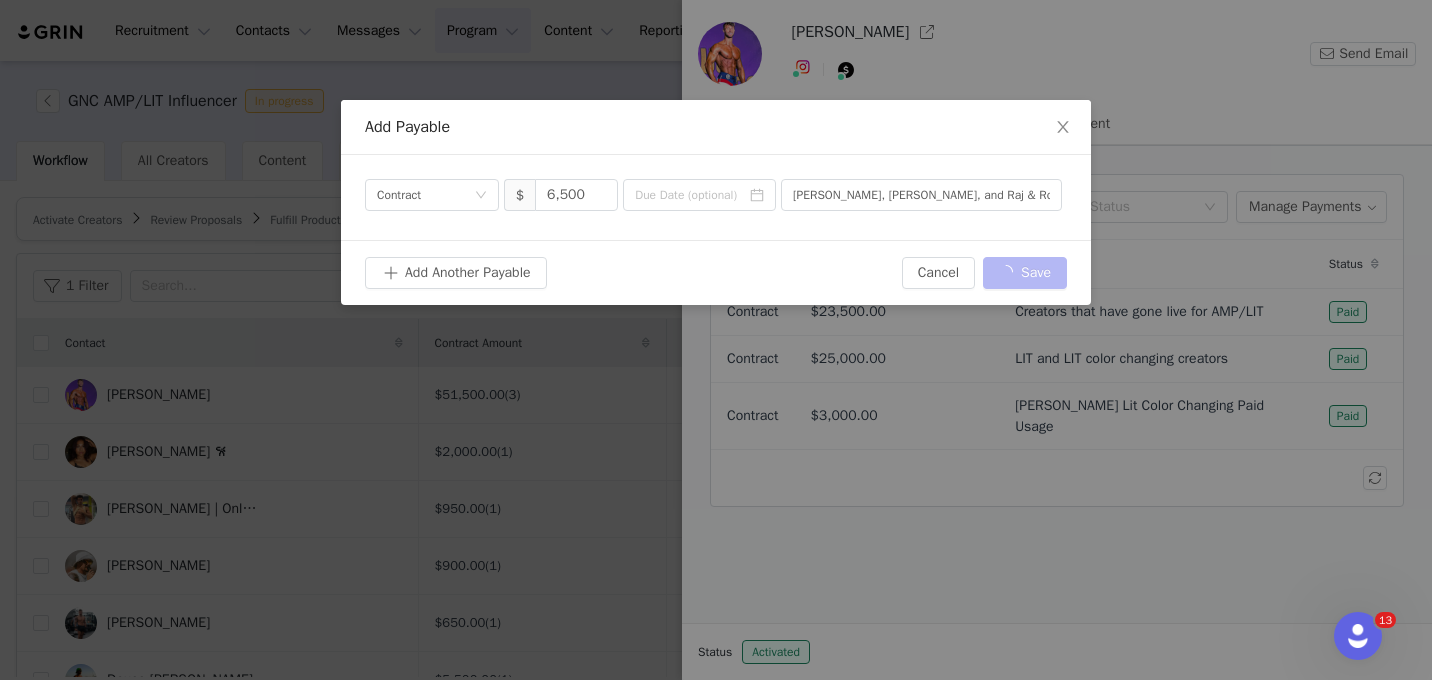 type 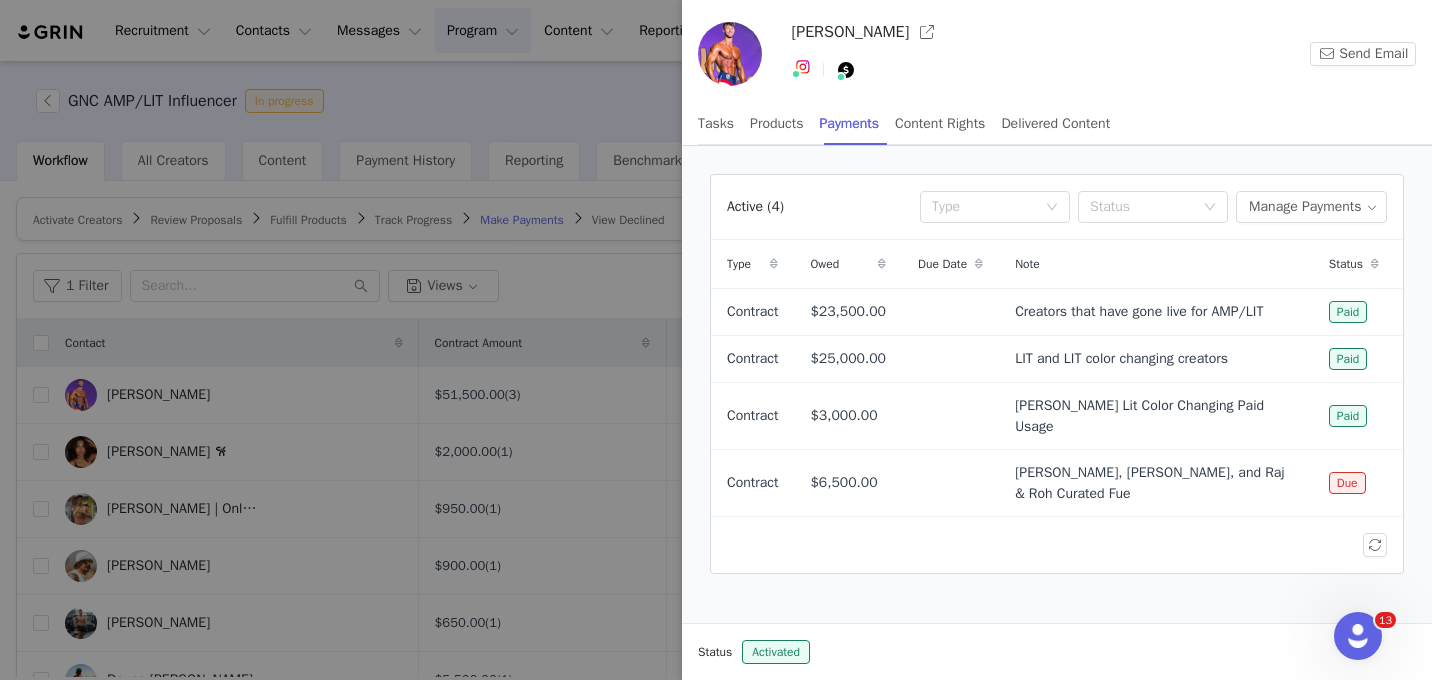 click at bounding box center (716, 340) 